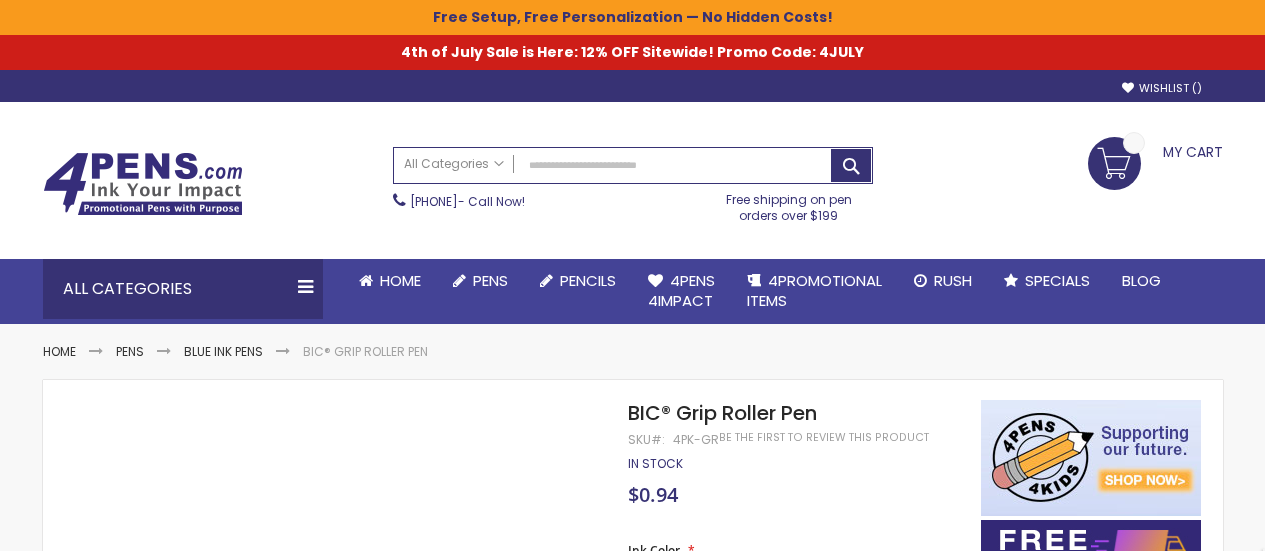 scroll, scrollTop: 0, scrollLeft: 0, axis: both 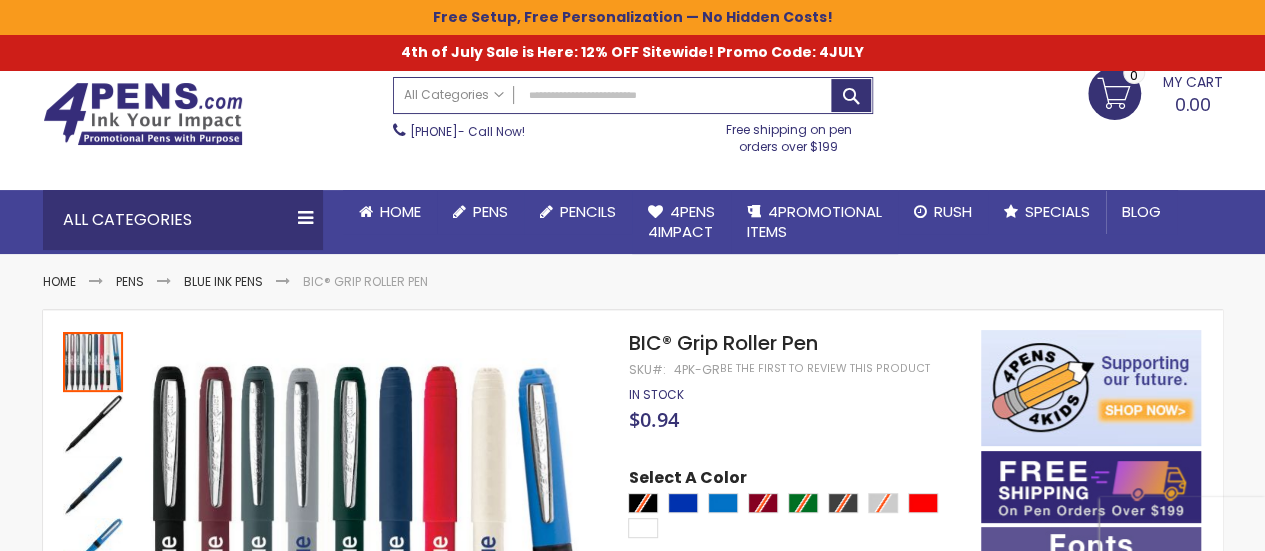 click on "Close dialog Sign up to get your Mystery Discount !
Name Send Me the Deal! >> No thanks, I don't want a discount. ******" at bounding box center [632, 275] 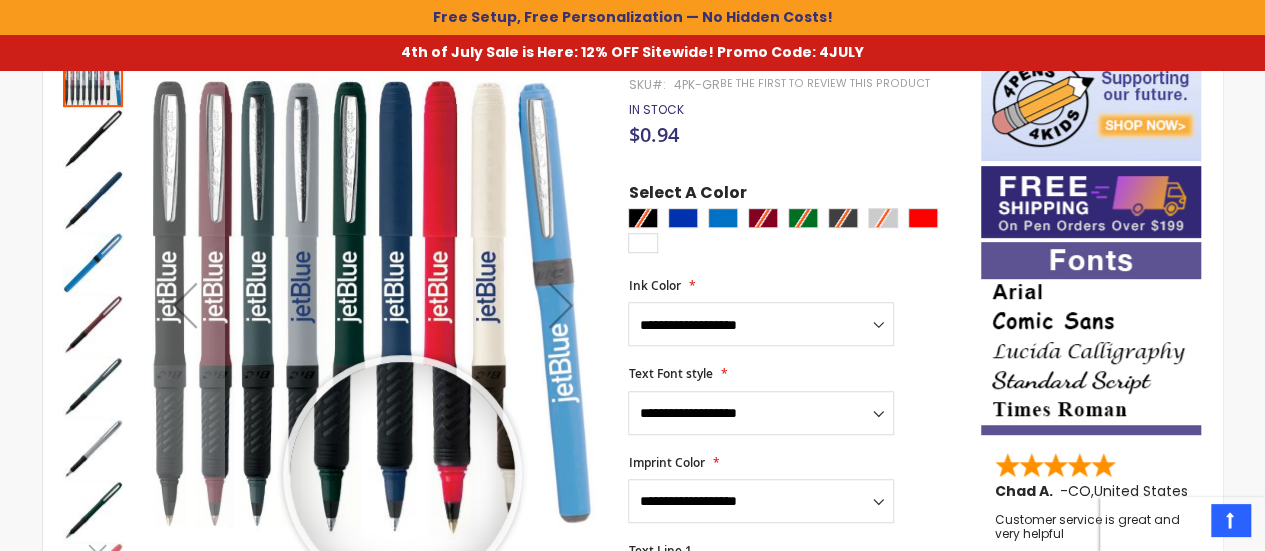 scroll, scrollTop: 171, scrollLeft: 0, axis: vertical 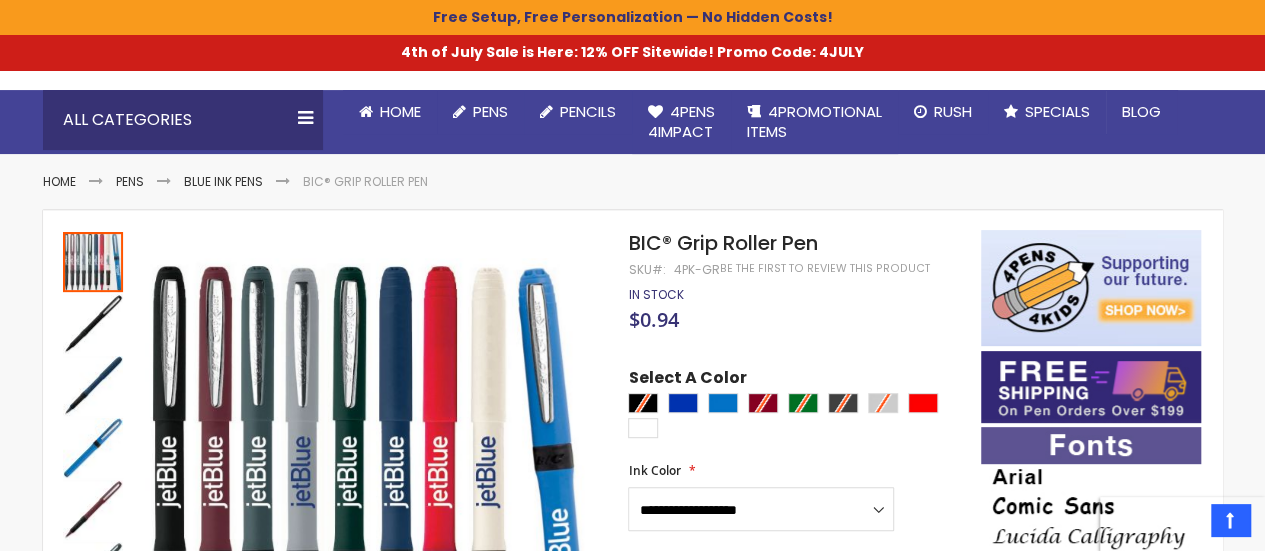 click at bounding box center [799, 418] 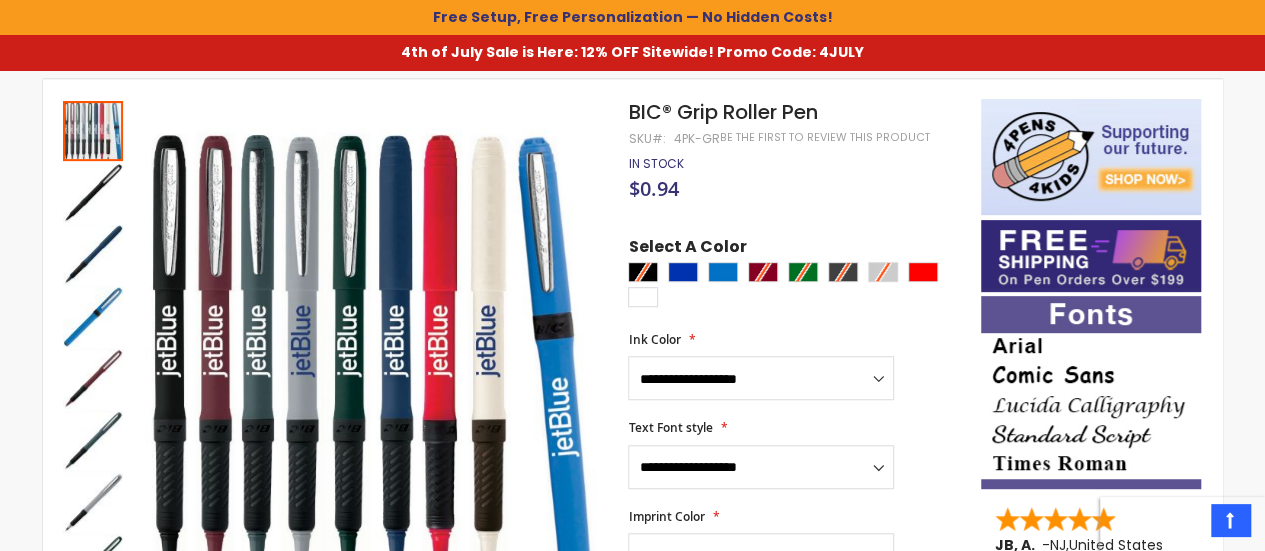 scroll, scrollTop: 271, scrollLeft: 0, axis: vertical 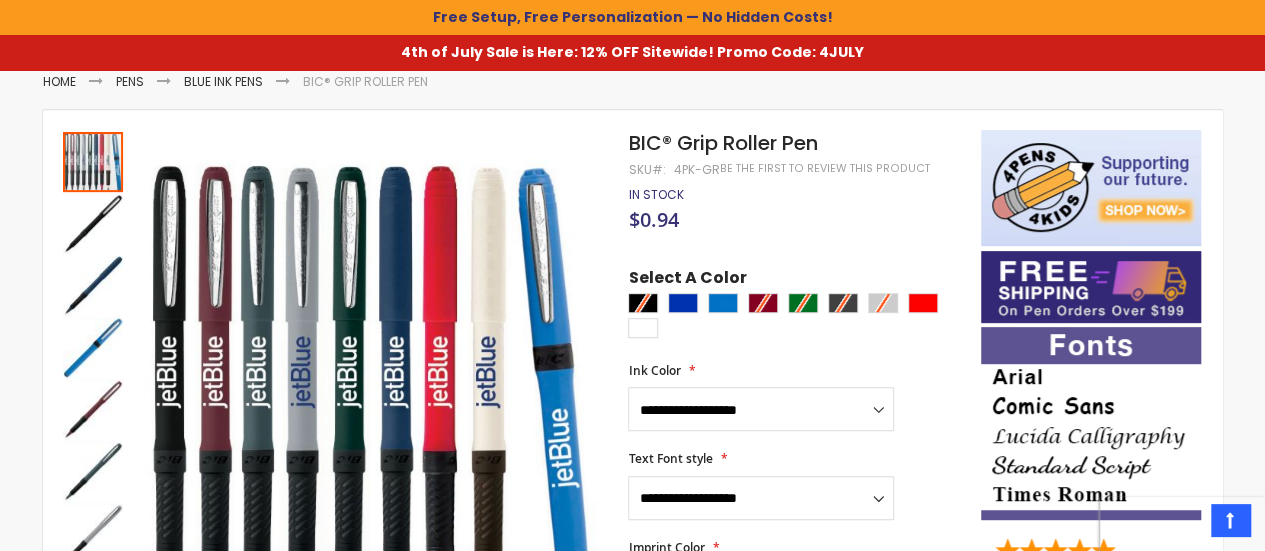 click at bounding box center (799, 318) 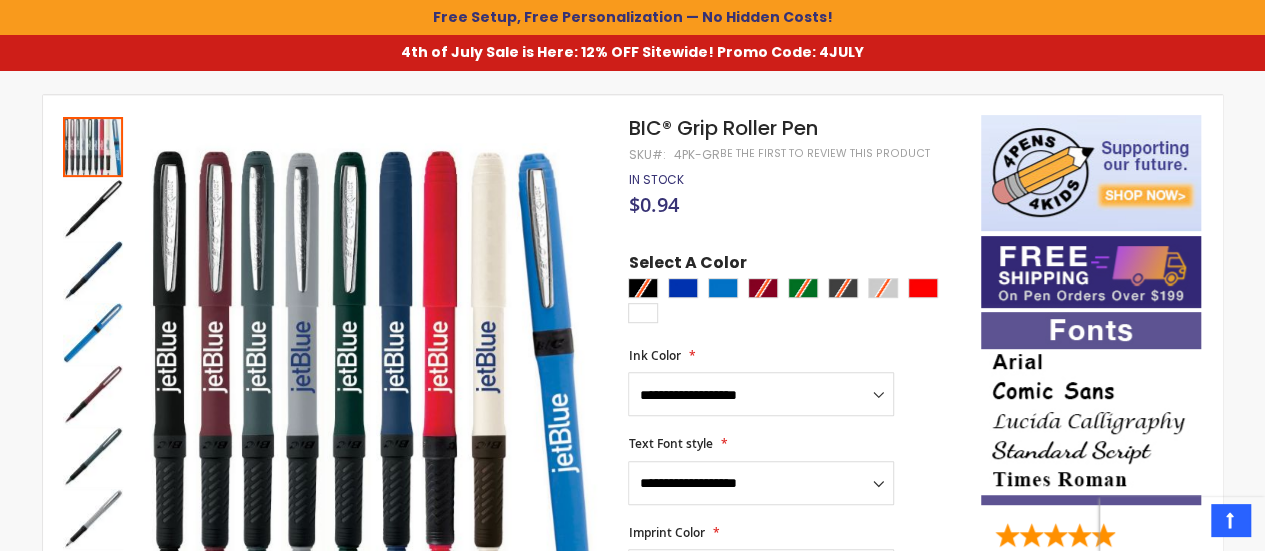 scroll, scrollTop: 371, scrollLeft: 0, axis: vertical 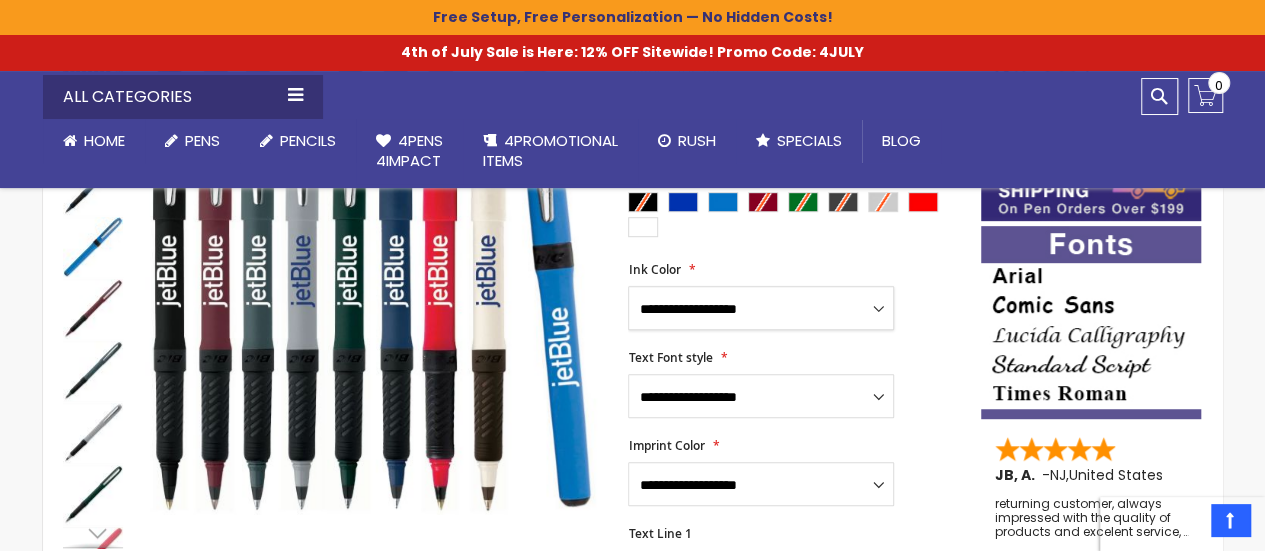 click on "**********" at bounding box center [761, 308] 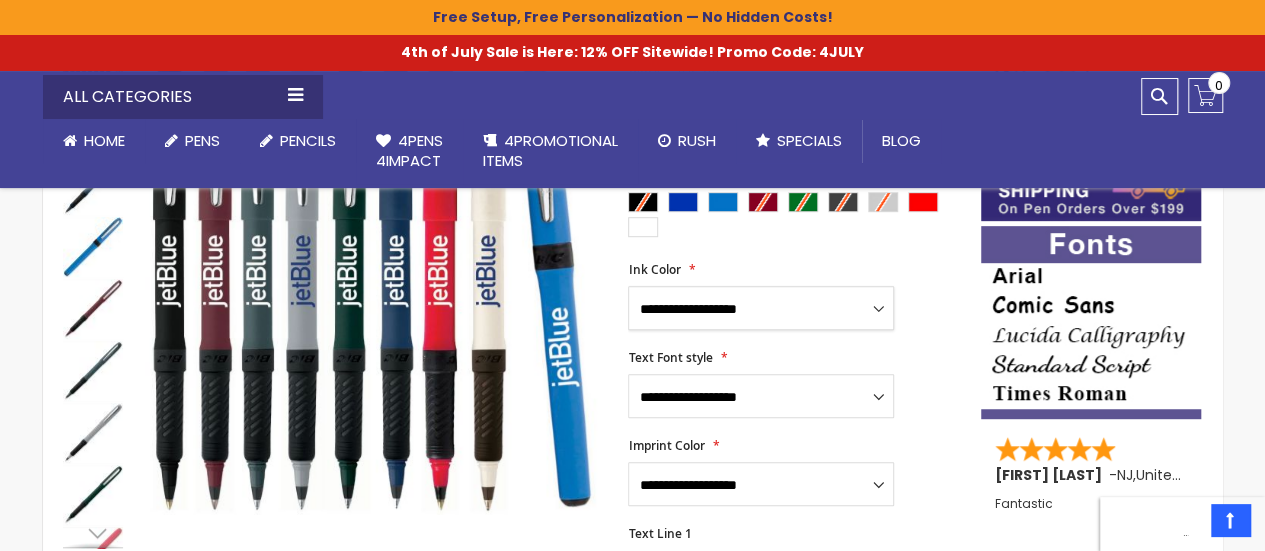 select on "****" 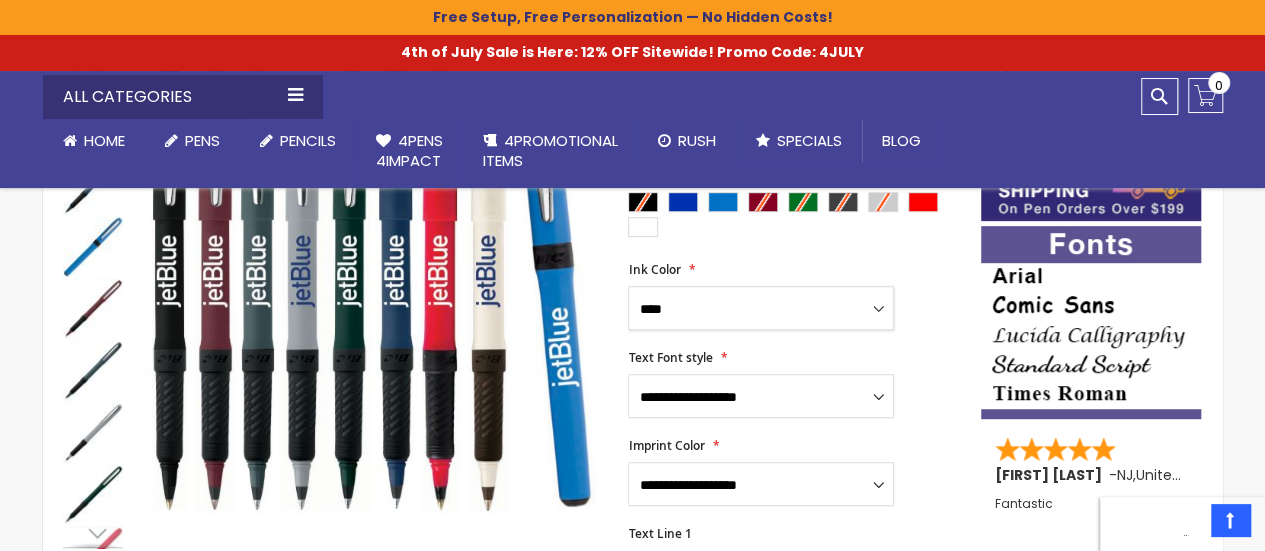 click on "**********" at bounding box center [761, 308] 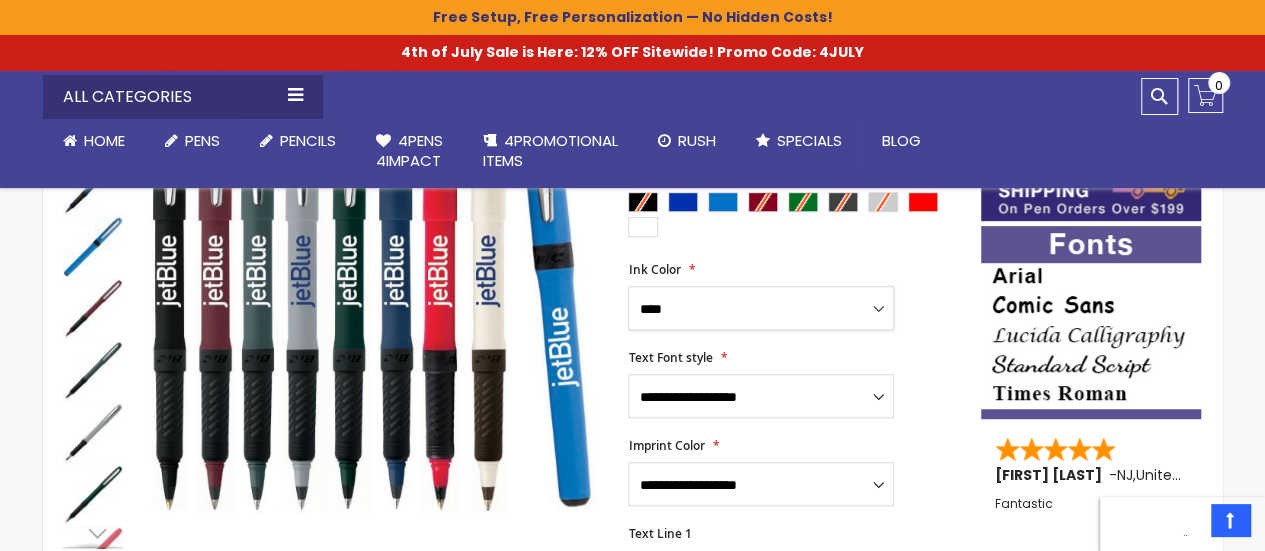 scroll, scrollTop: 271, scrollLeft: 0, axis: vertical 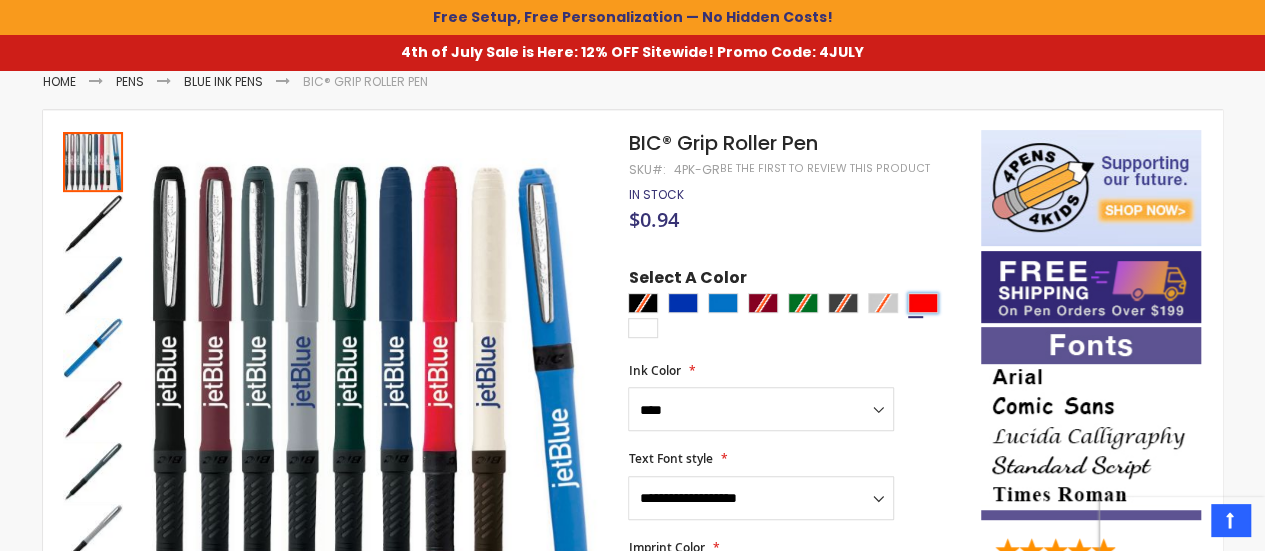 click at bounding box center [923, 303] 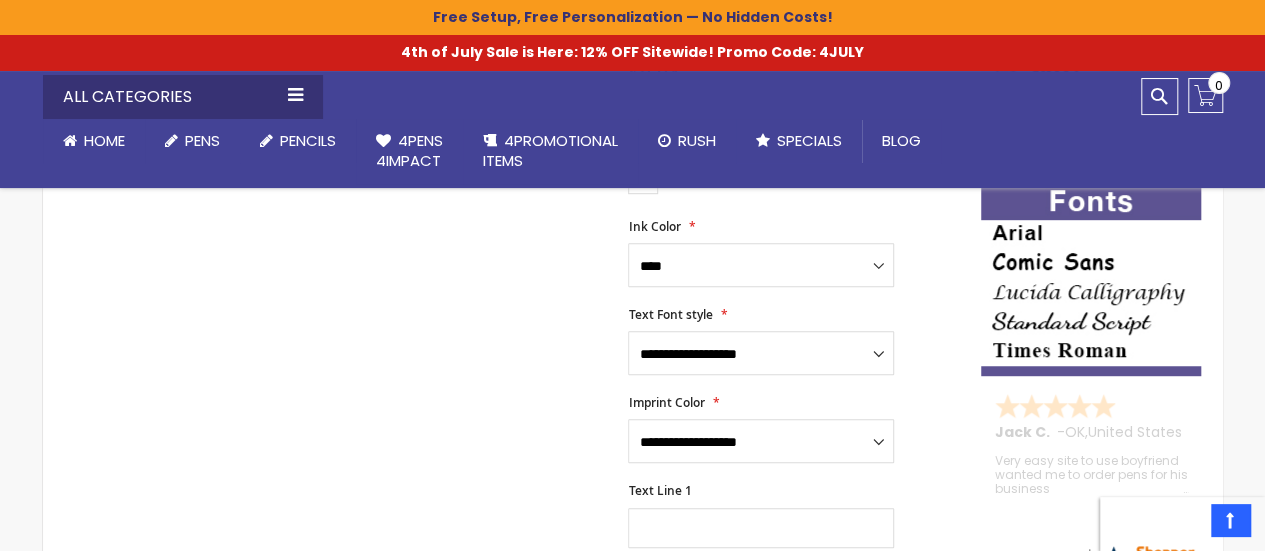 scroll, scrollTop: 500, scrollLeft: 0, axis: vertical 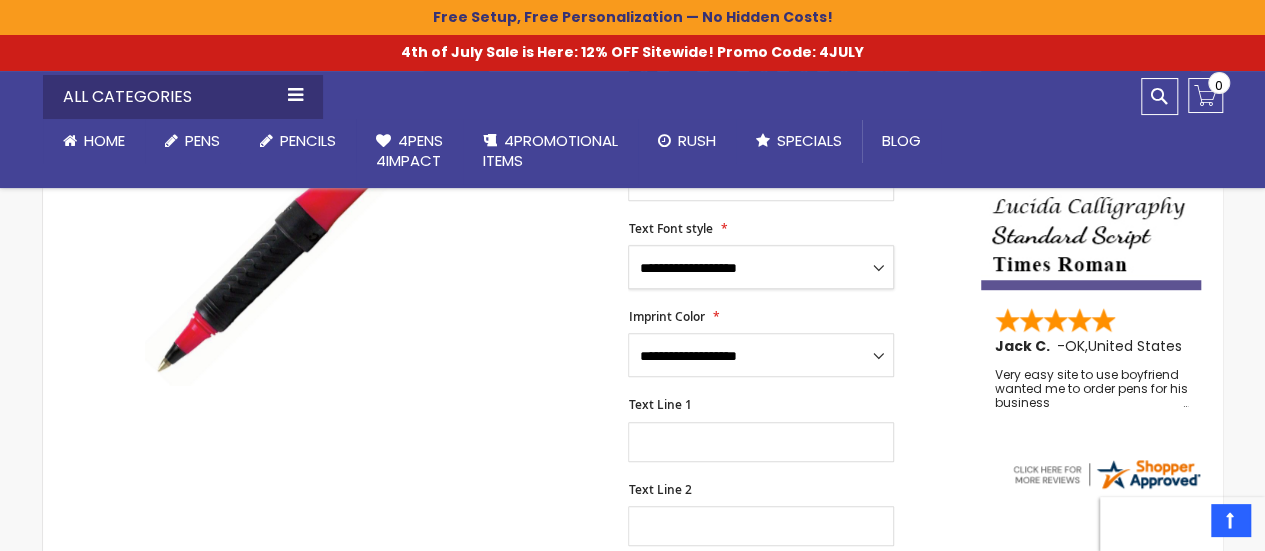 click on "**********" at bounding box center [761, 267] 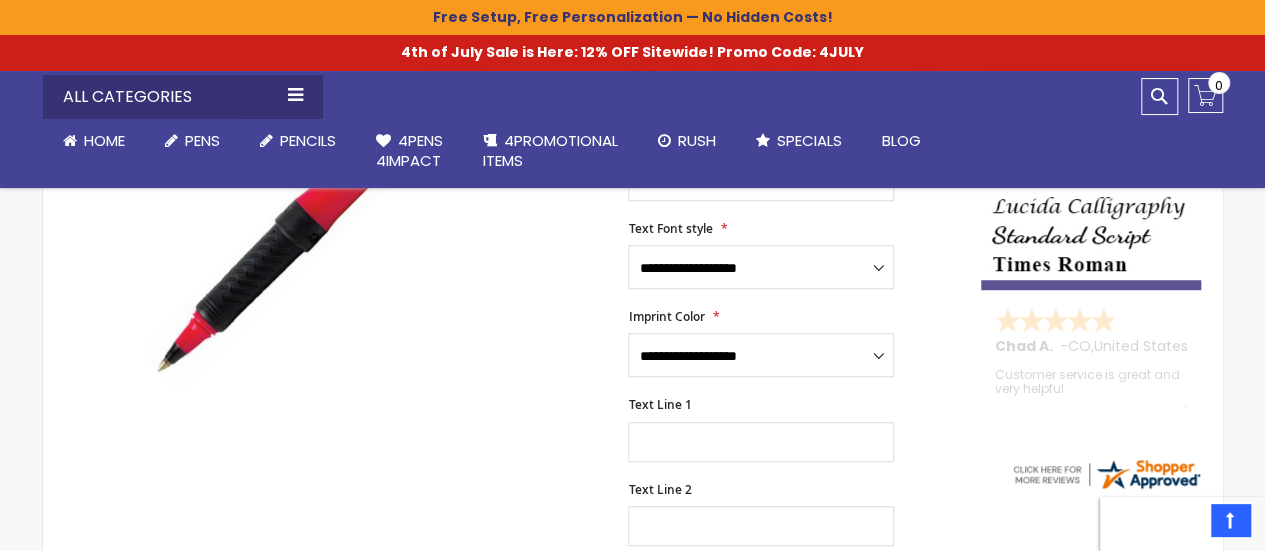 click on "**********" at bounding box center [794, 460] 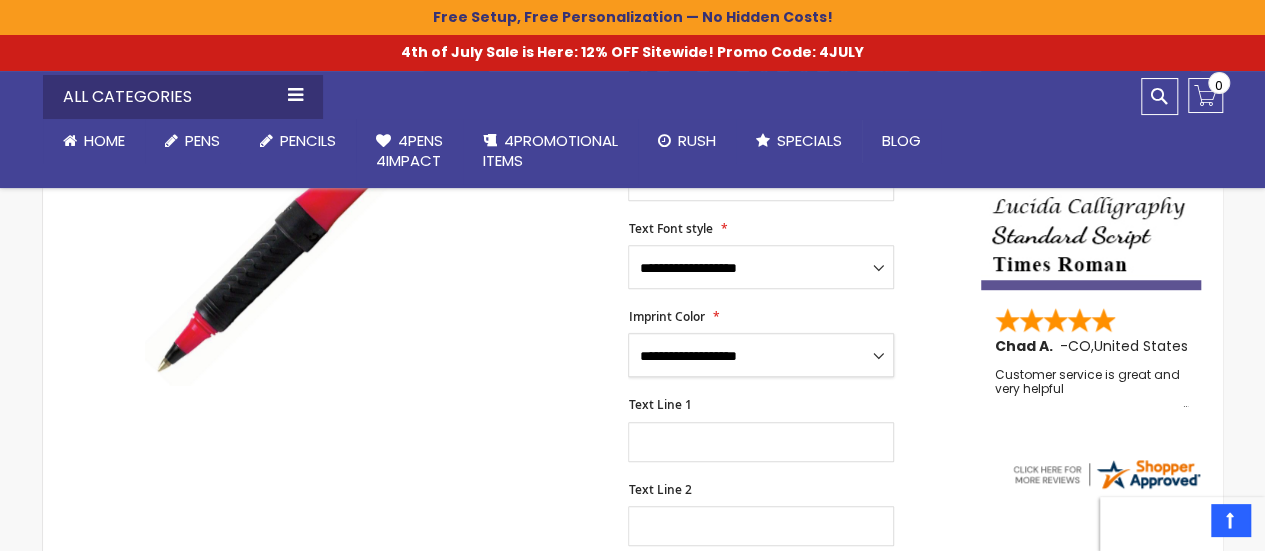 click on "**********" at bounding box center [761, 355] 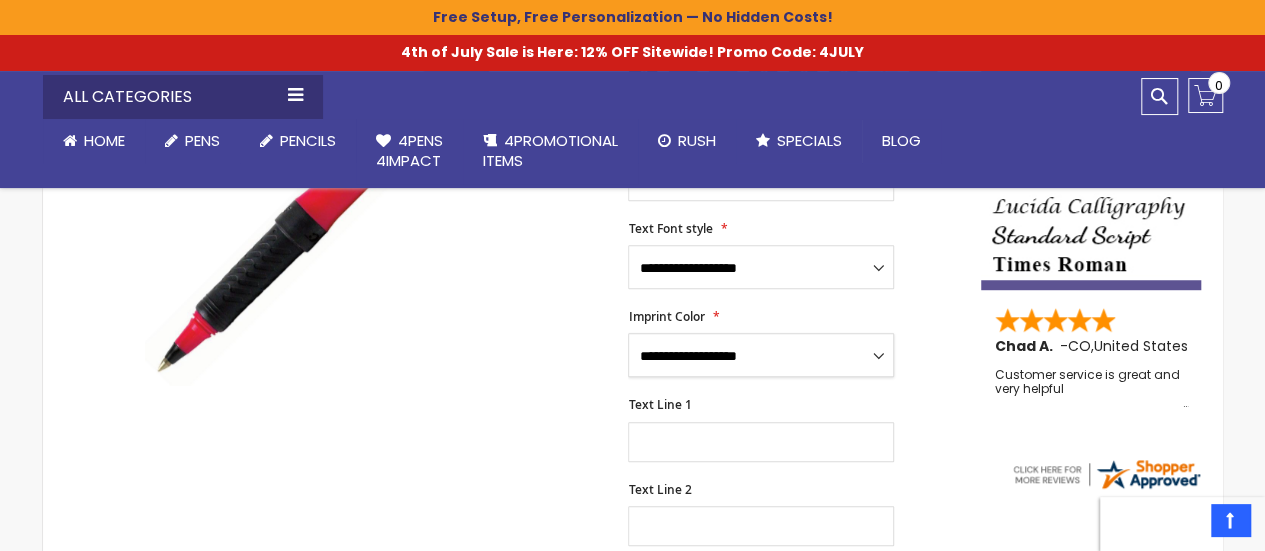 drag, startPoint x: 698, startPoint y: 353, endPoint x: 700, endPoint y: 379, distance: 26.076809 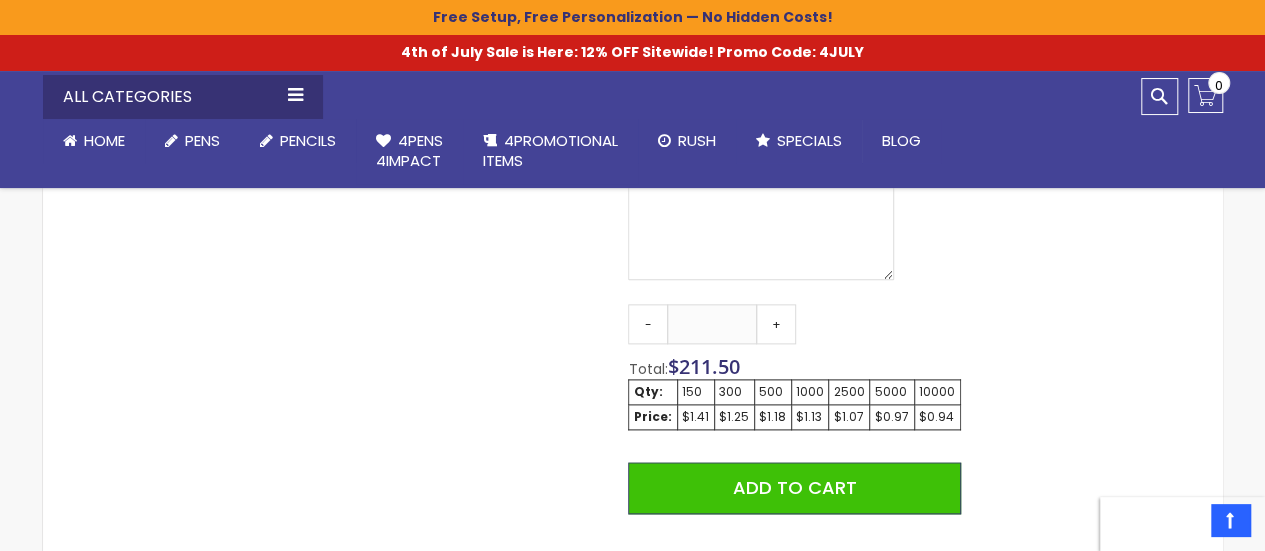 scroll, scrollTop: 1200, scrollLeft: 0, axis: vertical 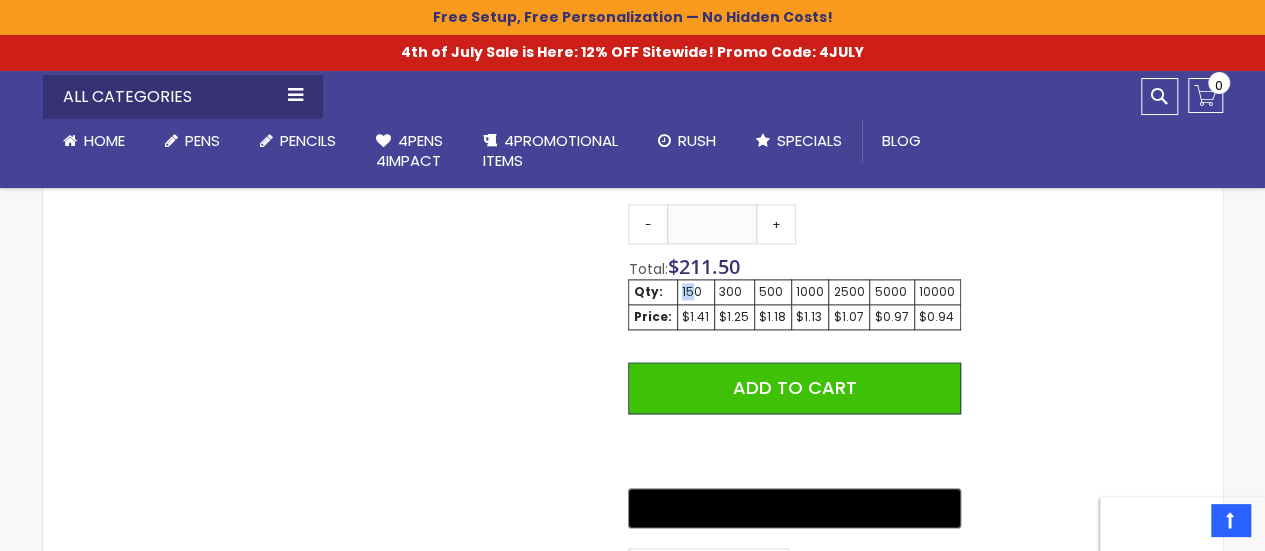 drag, startPoint x: 677, startPoint y: 297, endPoint x: 694, endPoint y: 294, distance: 17.262676 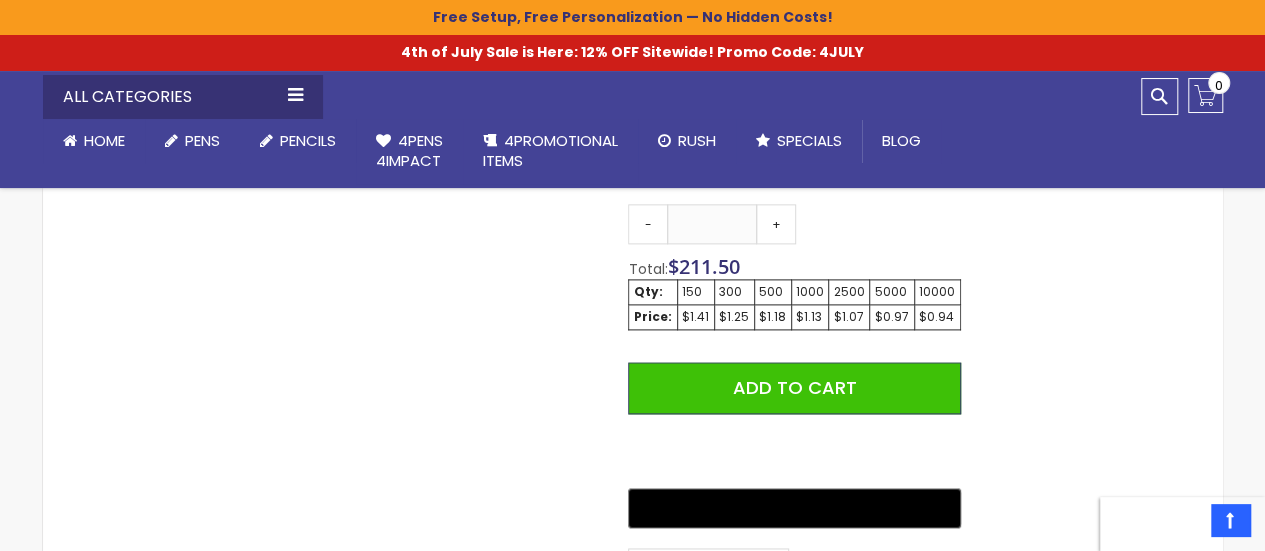 click on "150" at bounding box center (652, 292) 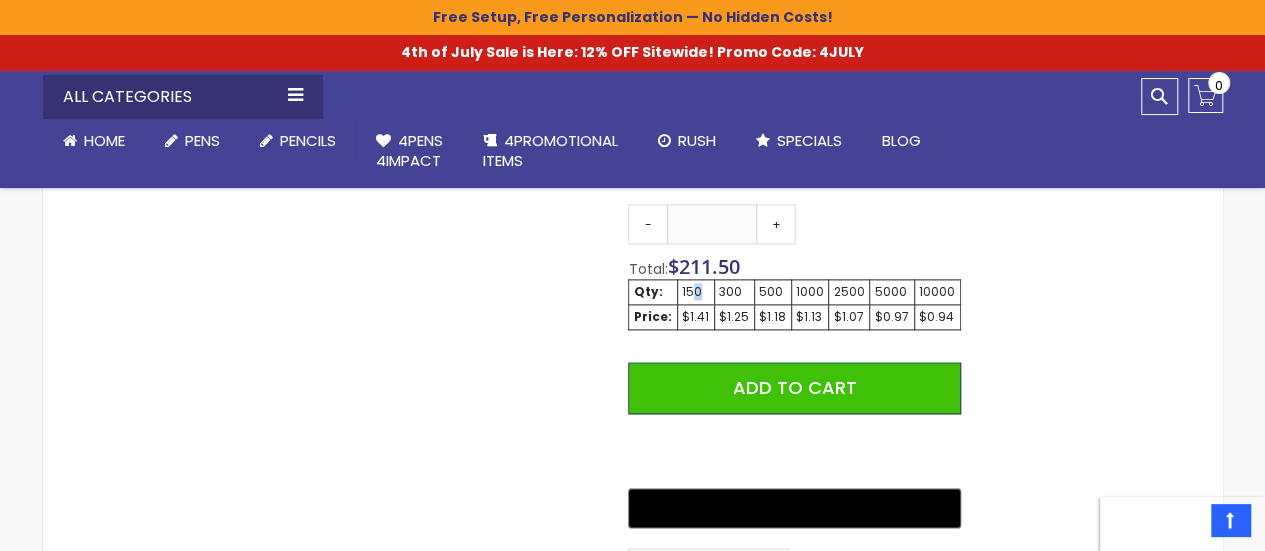 click on "150" at bounding box center [652, 292] 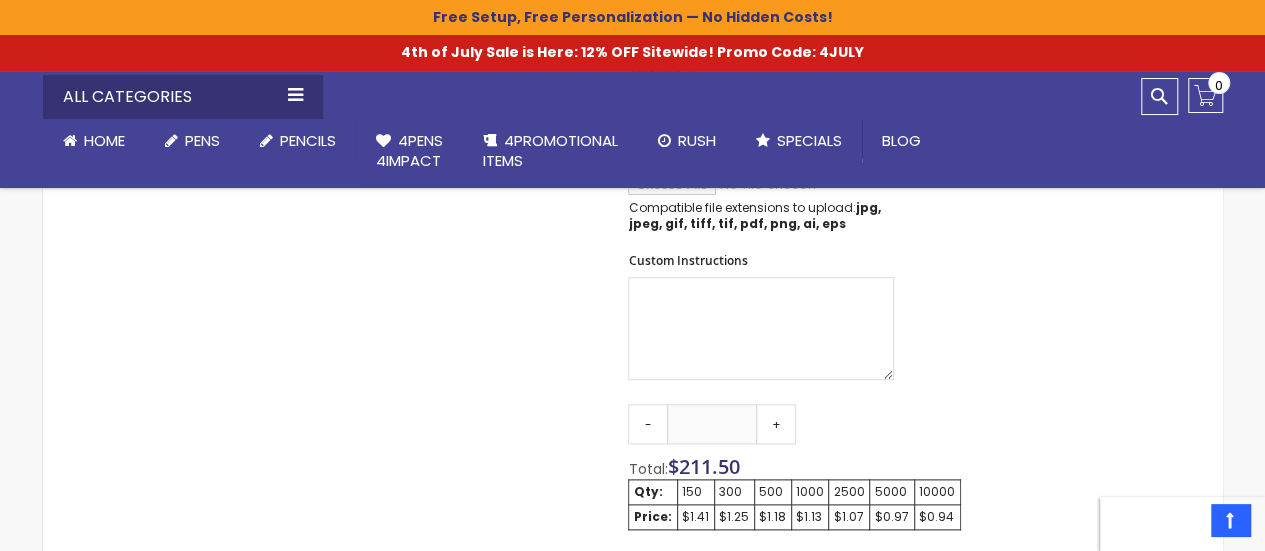 scroll, scrollTop: 1100, scrollLeft: 0, axis: vertical 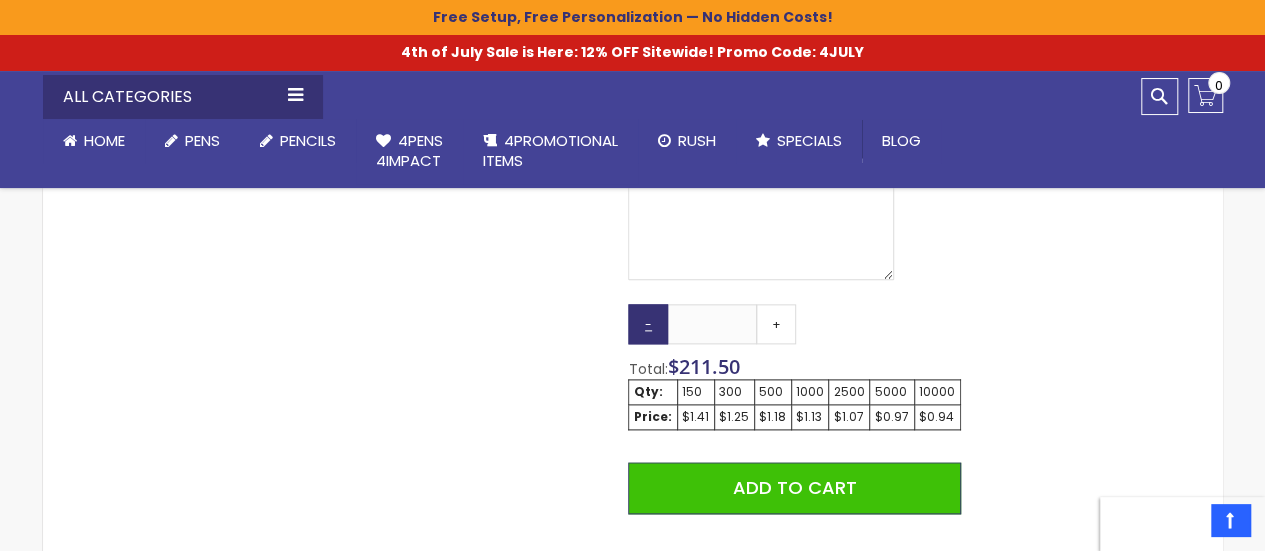 click on "-" at bounding box center [648, 324] 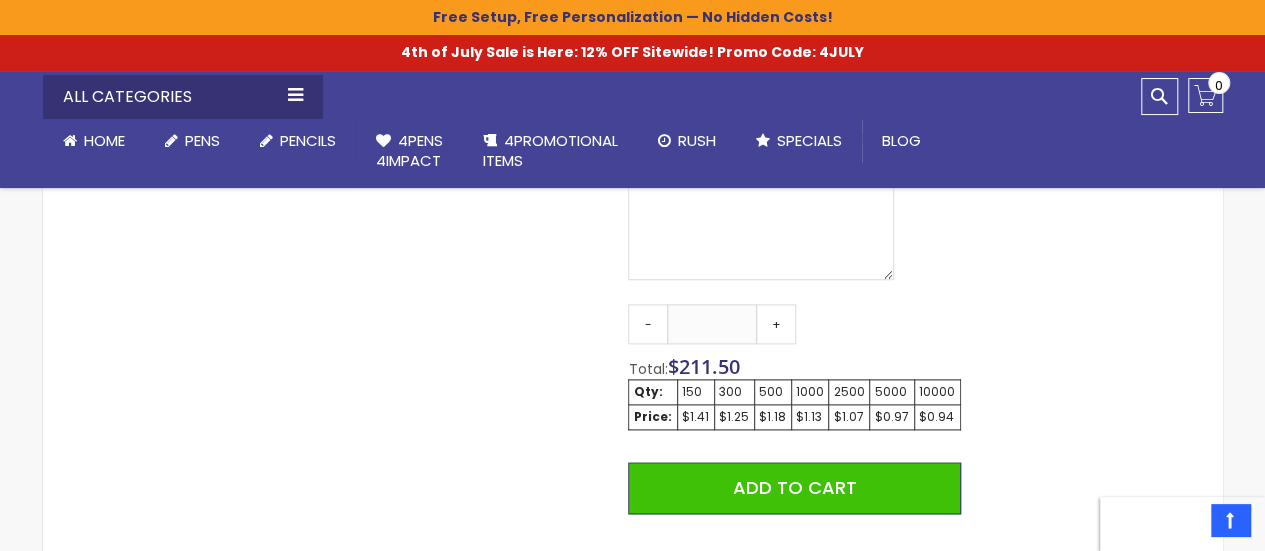 click on "150" at bounding box center (652, 392) 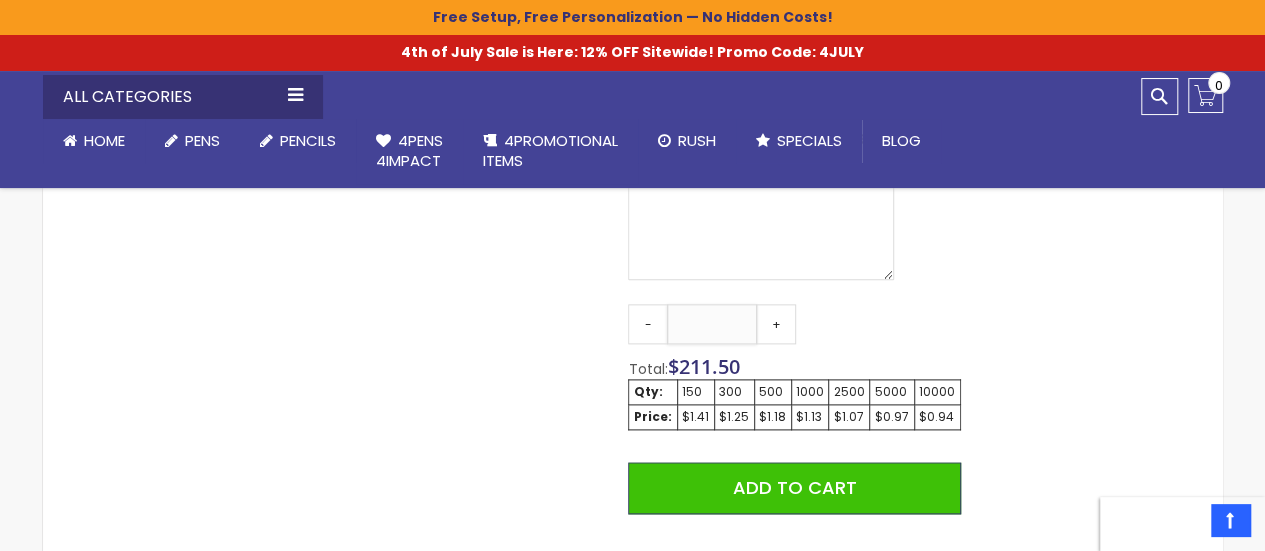 drag, startPoint x: 737, startPoint y: 321, endPoint x: 738, endPoint y: 341, distance: 20.024984 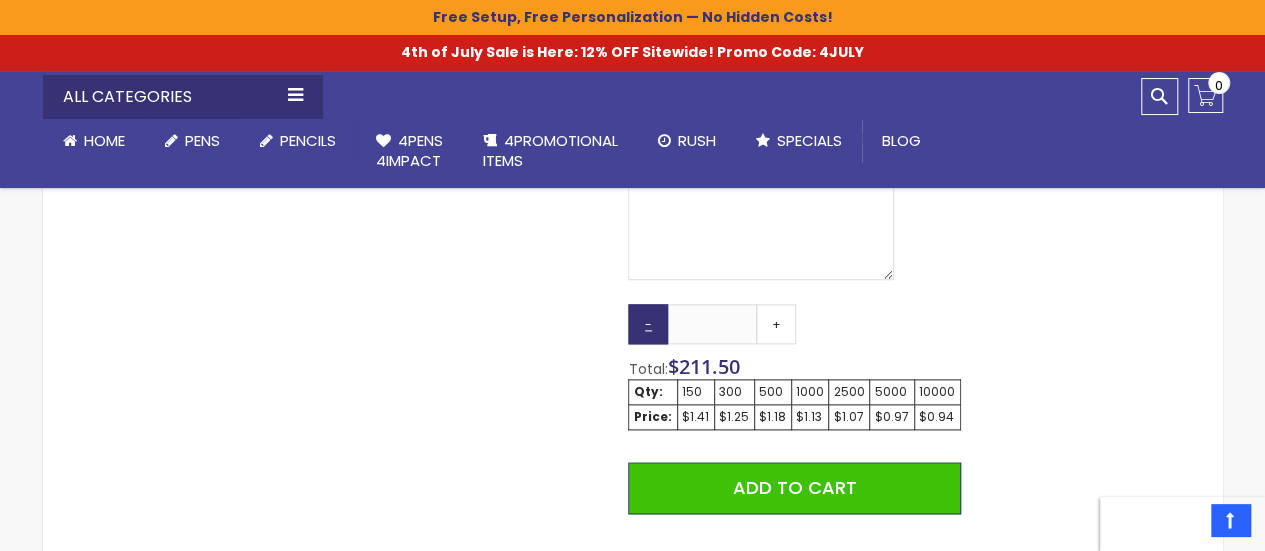 drag, startPoint x: 640, startPoint y: 331, endPoint x: 650, endPoint y: 330, distance: 10.049875 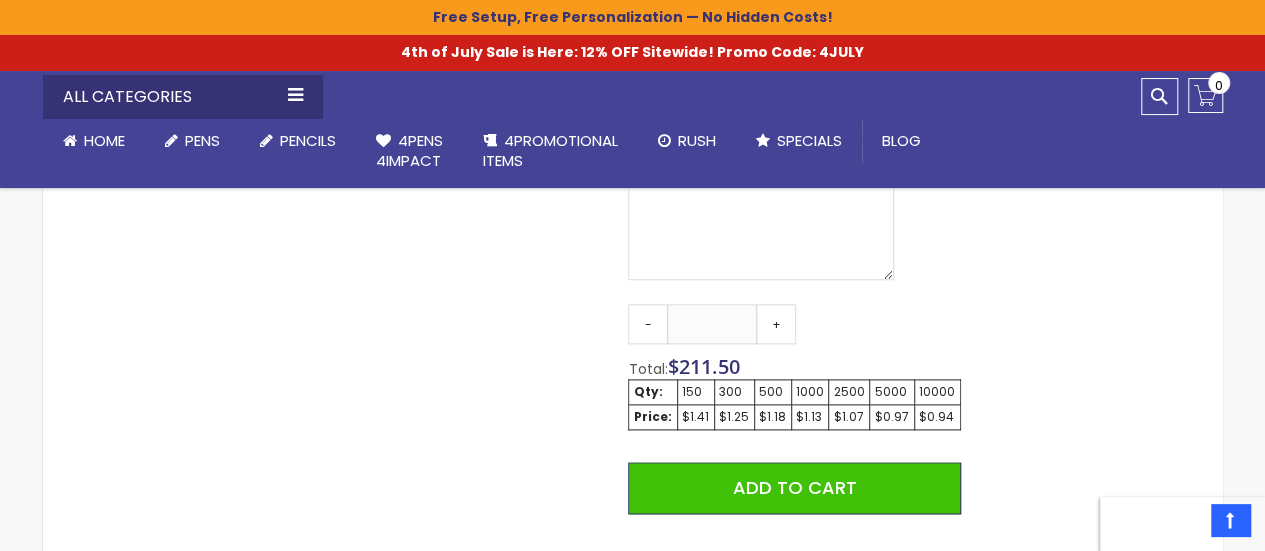 drag, startPoint x: 650, startPoint y: 330, endPoint x: 641, endPoint y: 395, distance: 65.62012 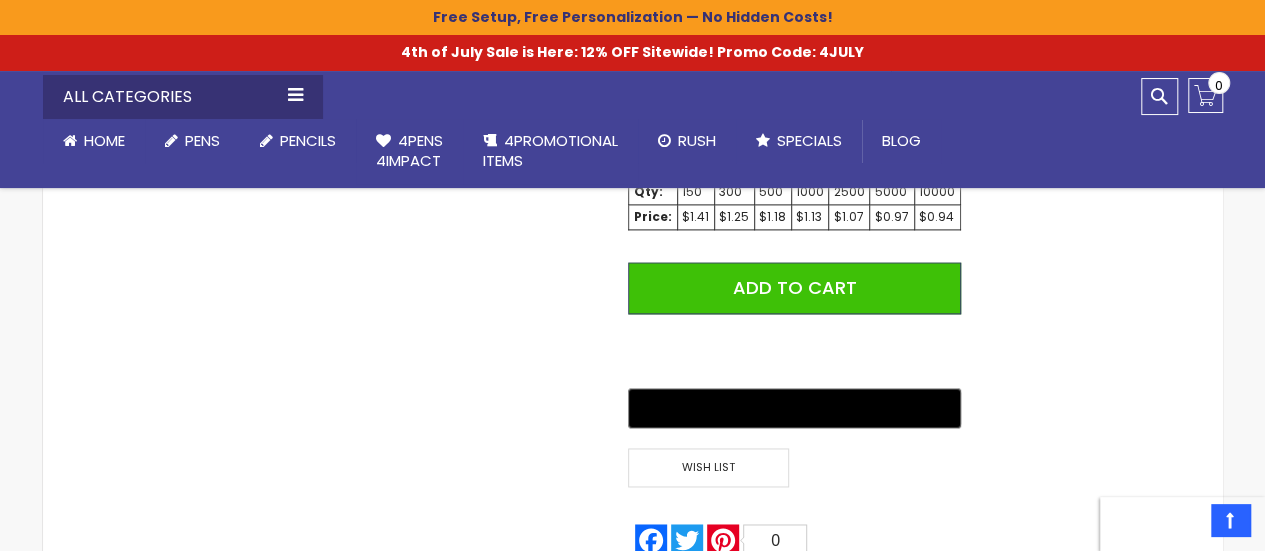 scroll, scrollTop: 1200, scrollLeft: 0, axis: vertical 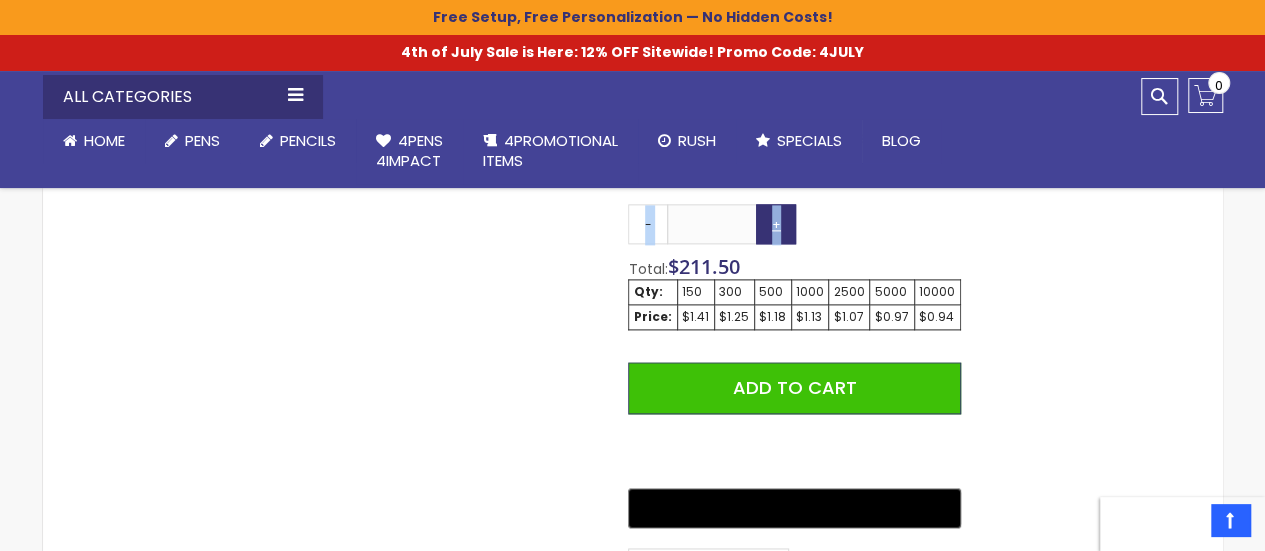 drag, startPoint x: 579, startPoint y: 203, endPoint x: 794, endPoint y: 221, distance: 215.75217 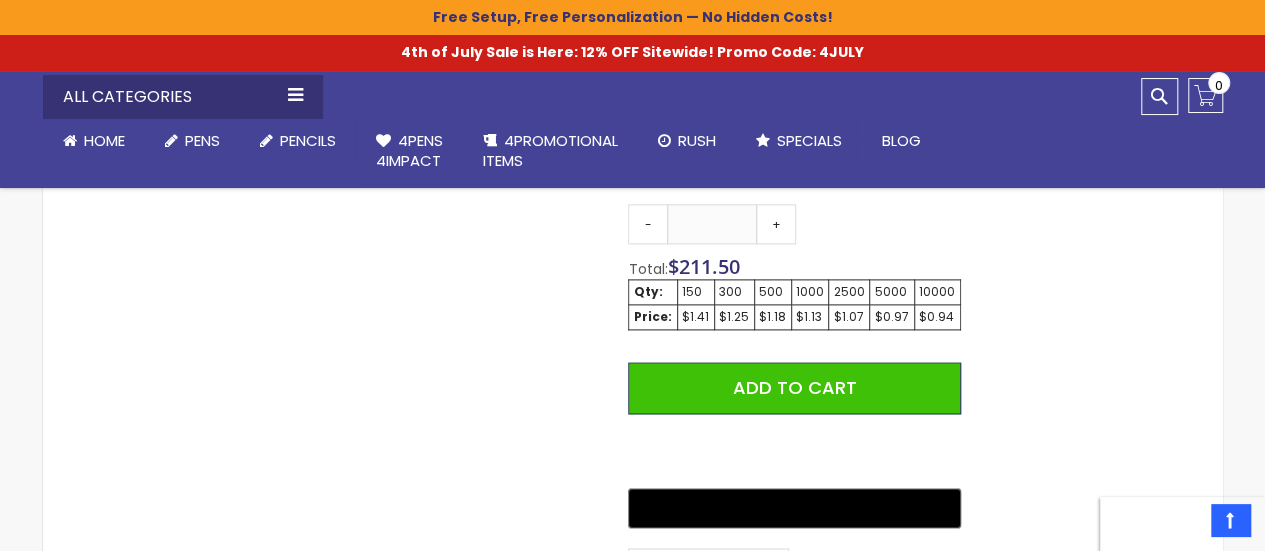 click on "Skip to the end of the images gallery
Skip to the beginning of the images gallery
BIC® Grip Roller Pen
SKU
4PK-GR
Be the first to review this product
In stock
Only  %1  left" at bounding box center [633, -28] 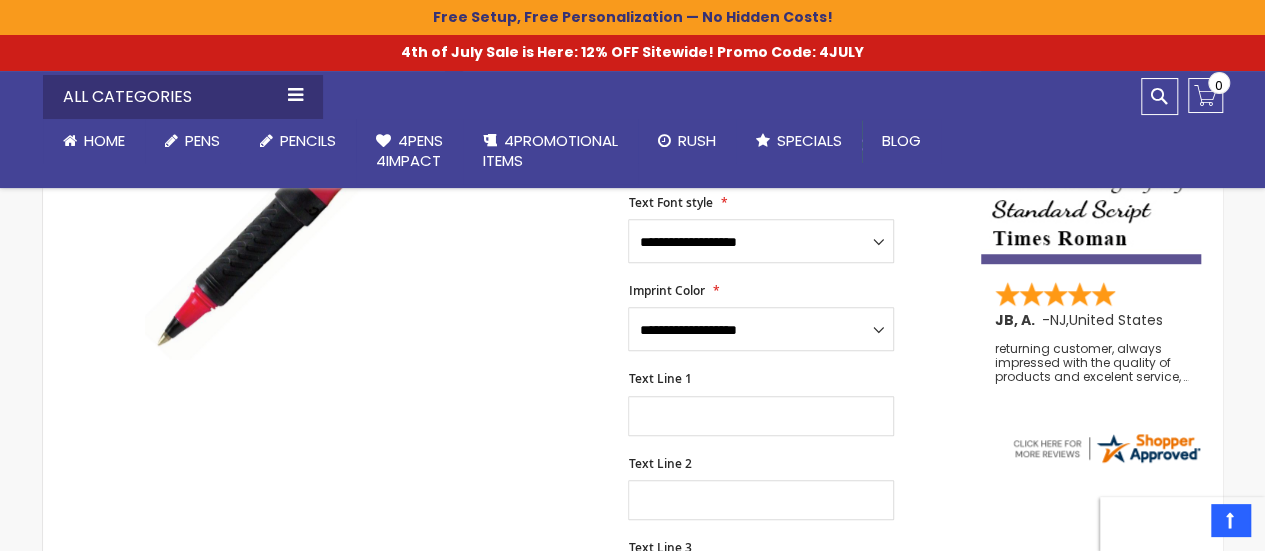 scroll, scrollTop: 300, scrollLeft: 0, axis: vertical 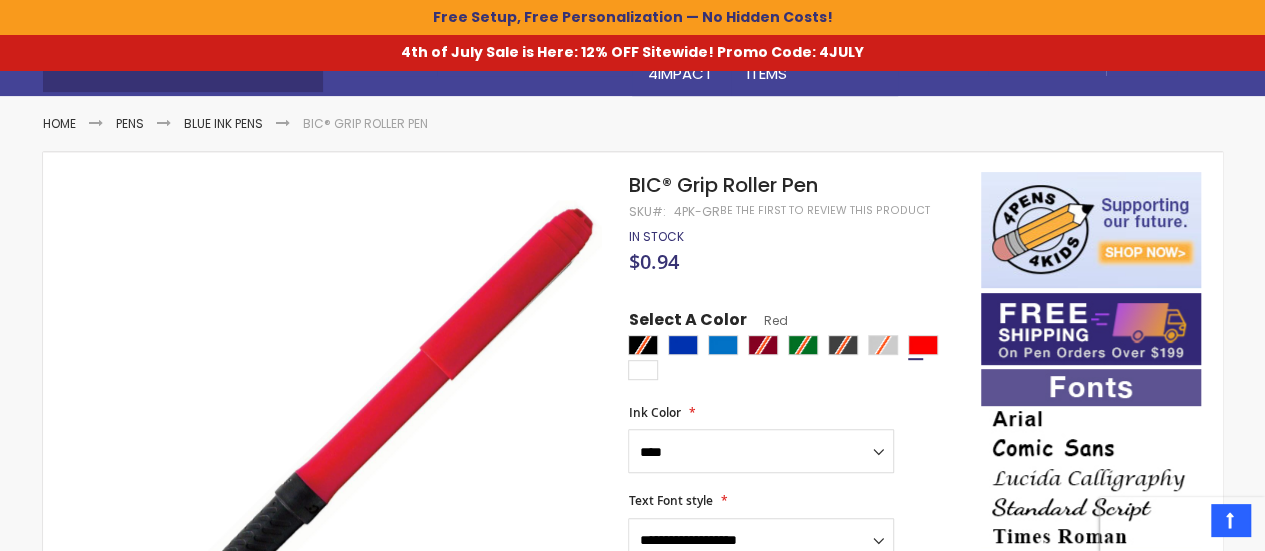 click at bounding box center [799, 360] 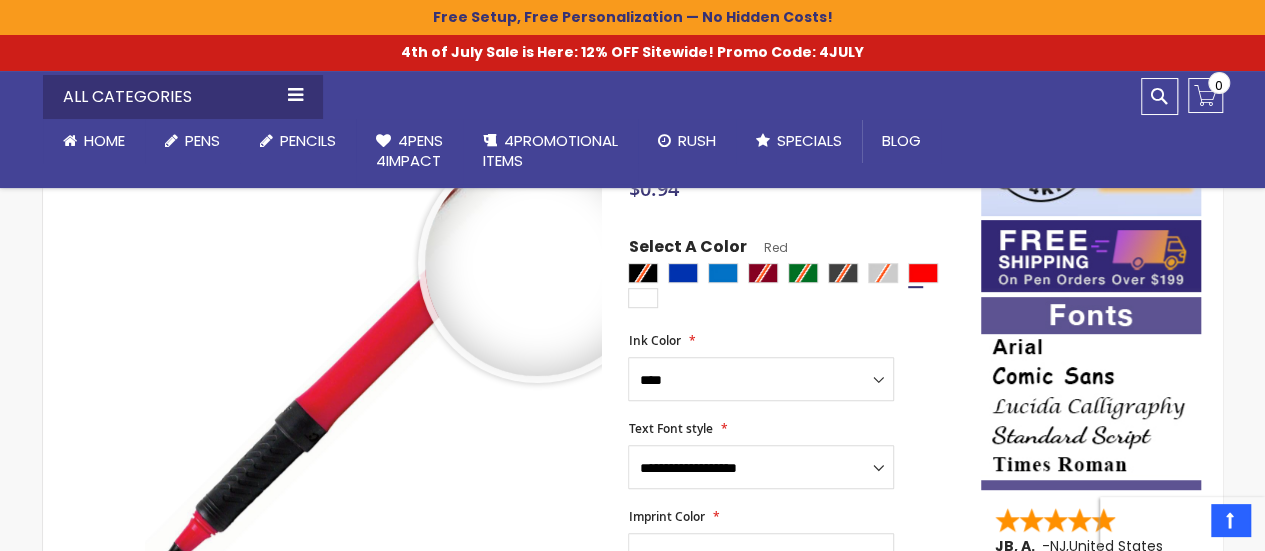 scroll, scrollTop: 500, scrollLeft: 0, axis: vertical 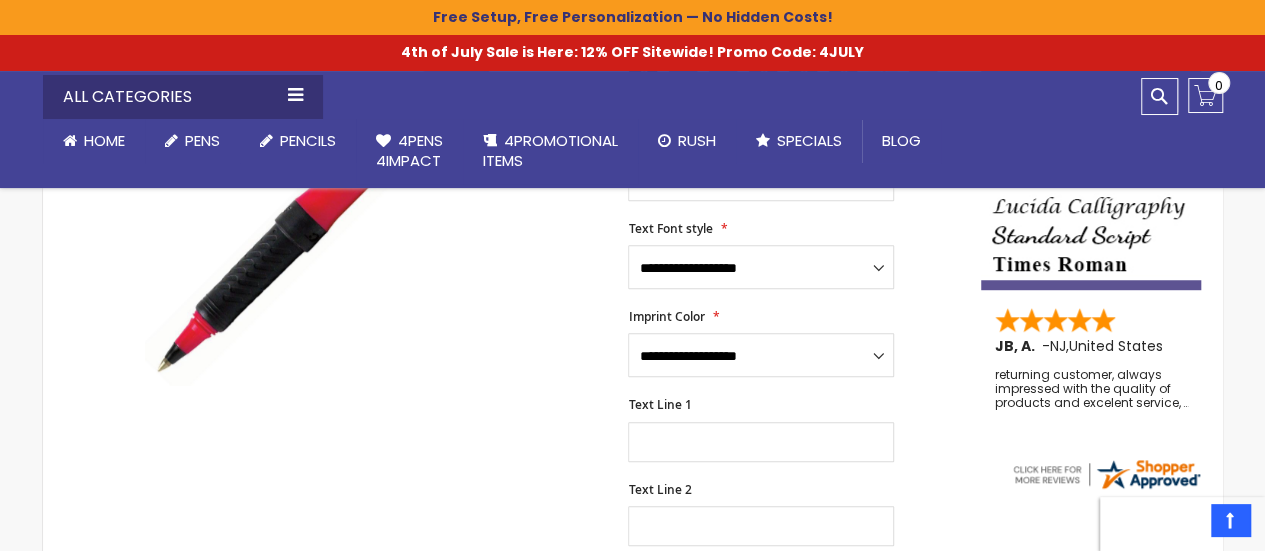 click at bounding box center [322, 159] 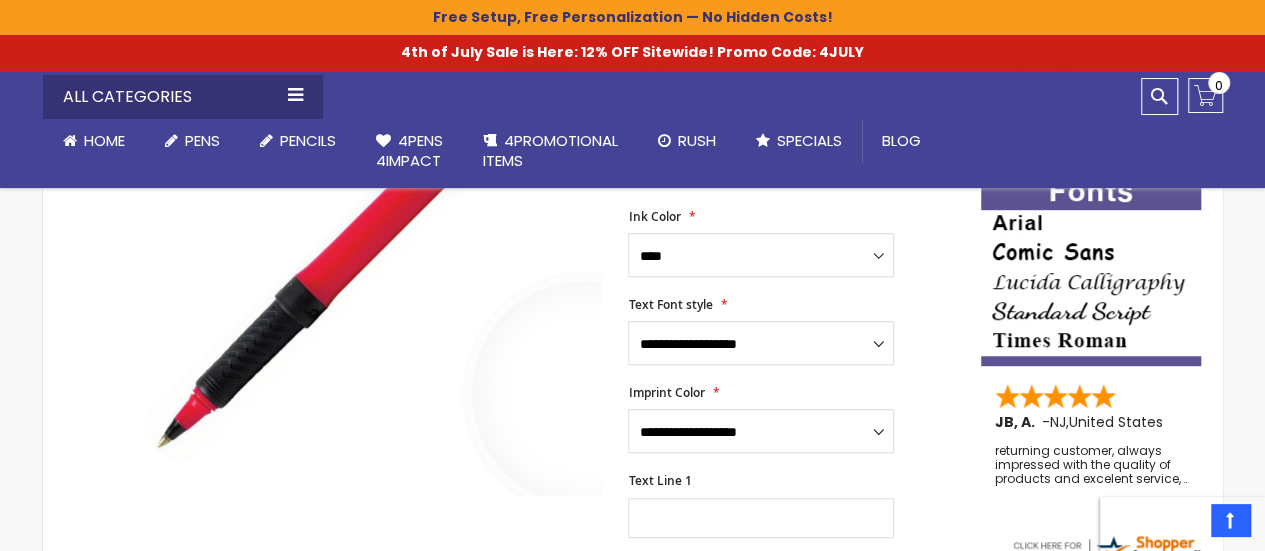 scroll, scrollTop: 400, scrollLeft: 0, axis: vertical 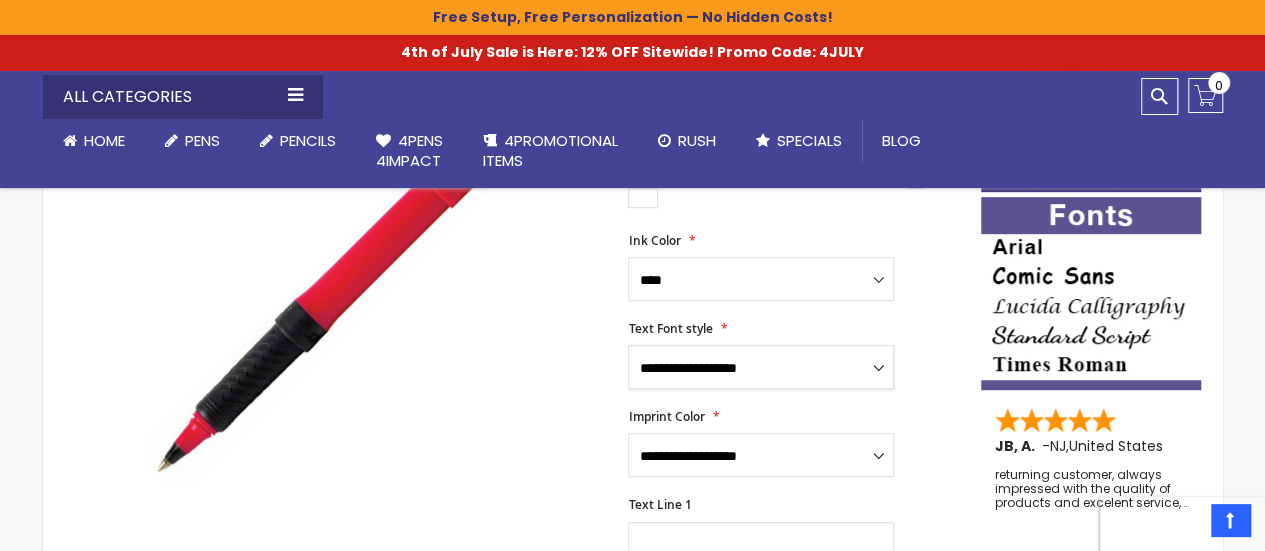 click on "**********" at bounding box center (761, 367) 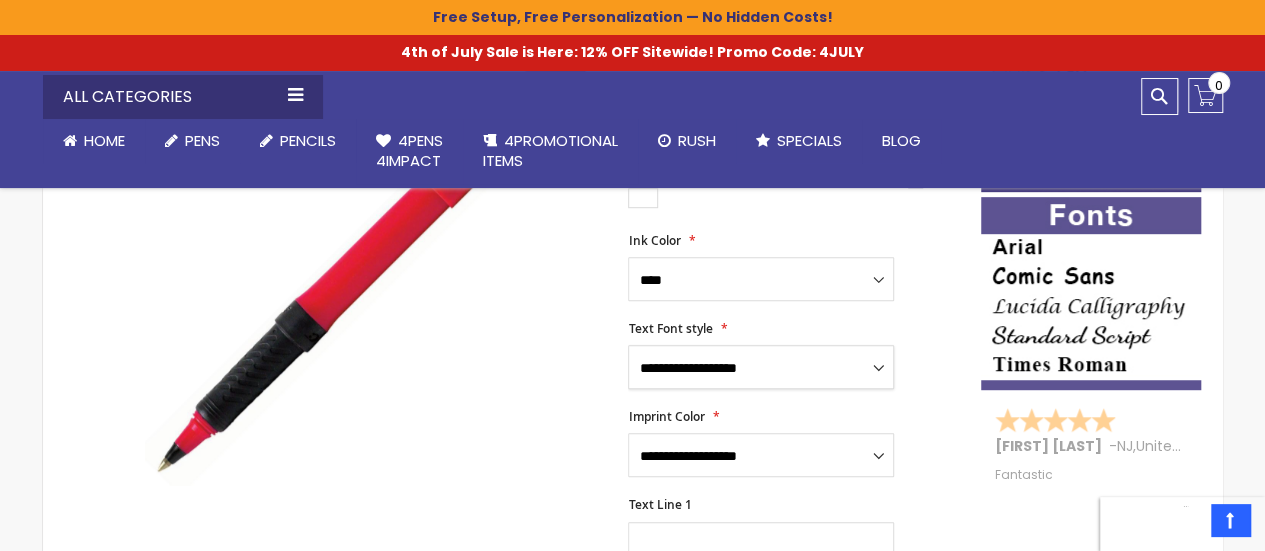 scroll, scrollTop: 500, scrollLeft: 0, axis: vertical 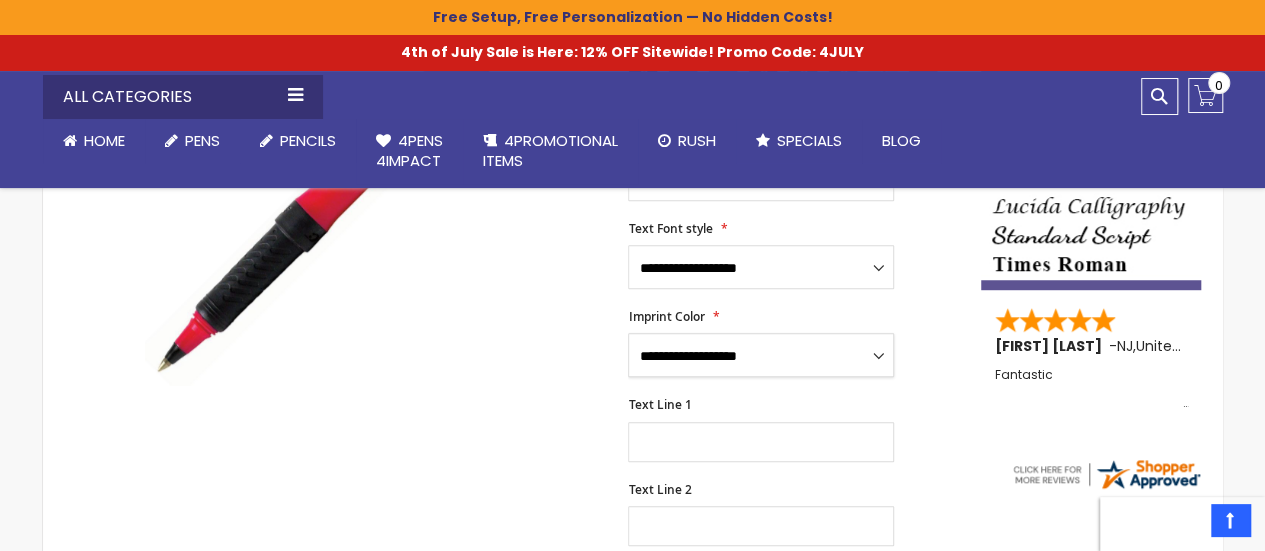 click on "**********" at bounding box center [761, 355] 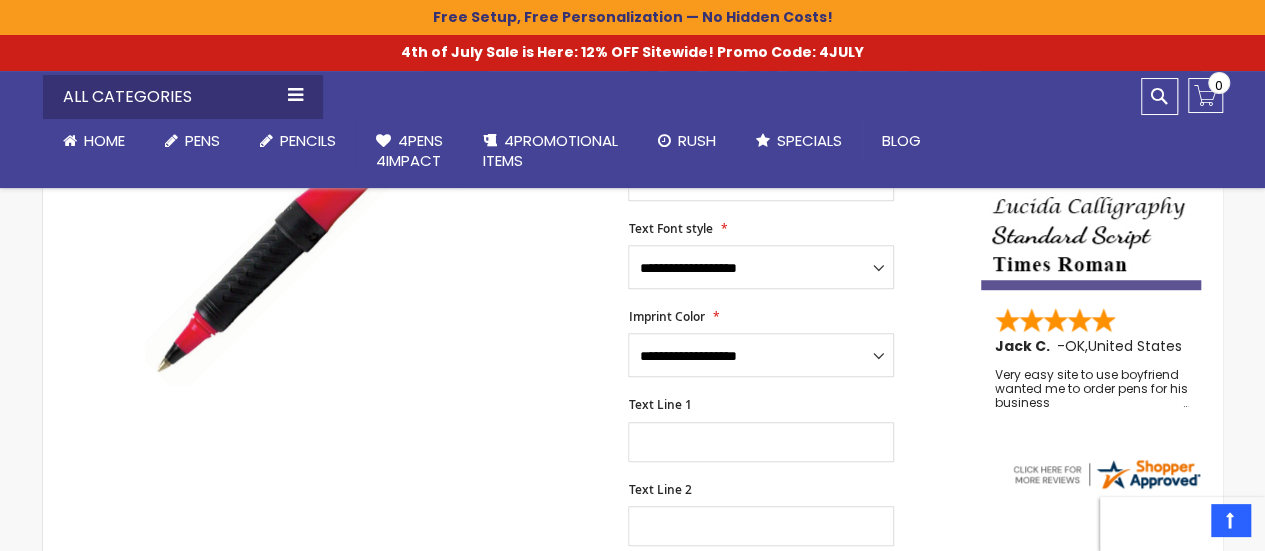 click on "**********" at bounding box center [794, 255] 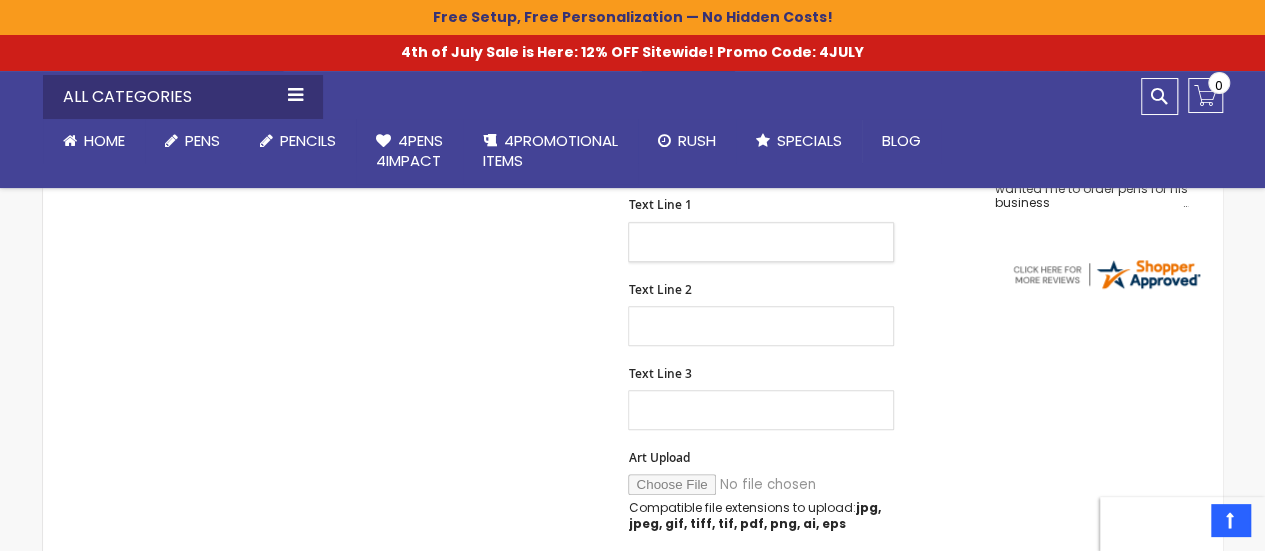 click on "Text Line 1" at bounding box center (761, 242) 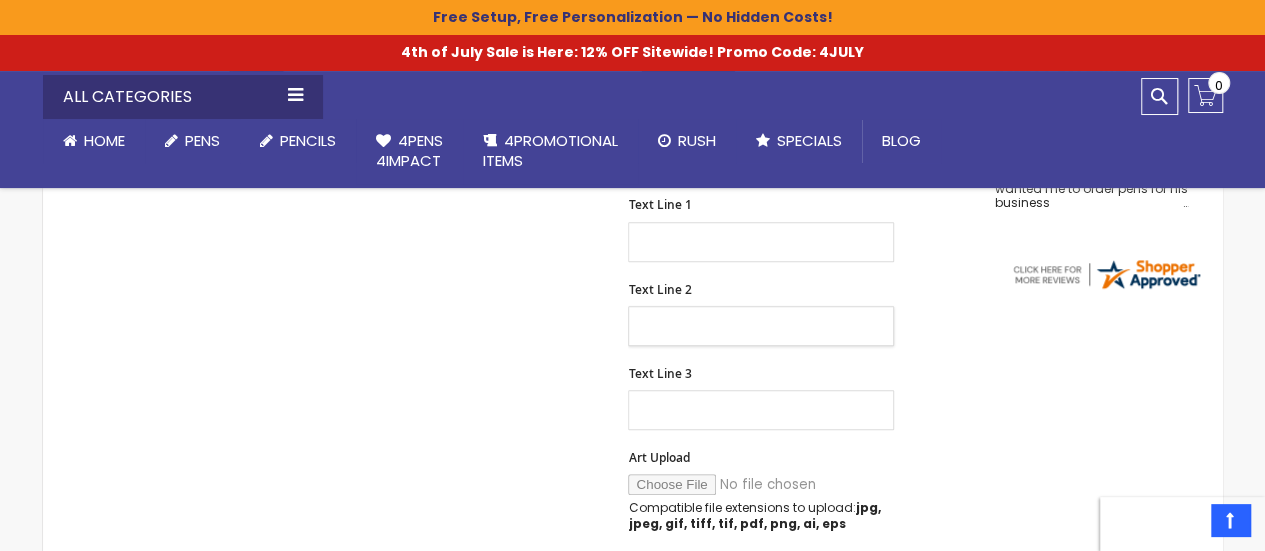 click on "Text Line 2" at bounding box center (761, 326) 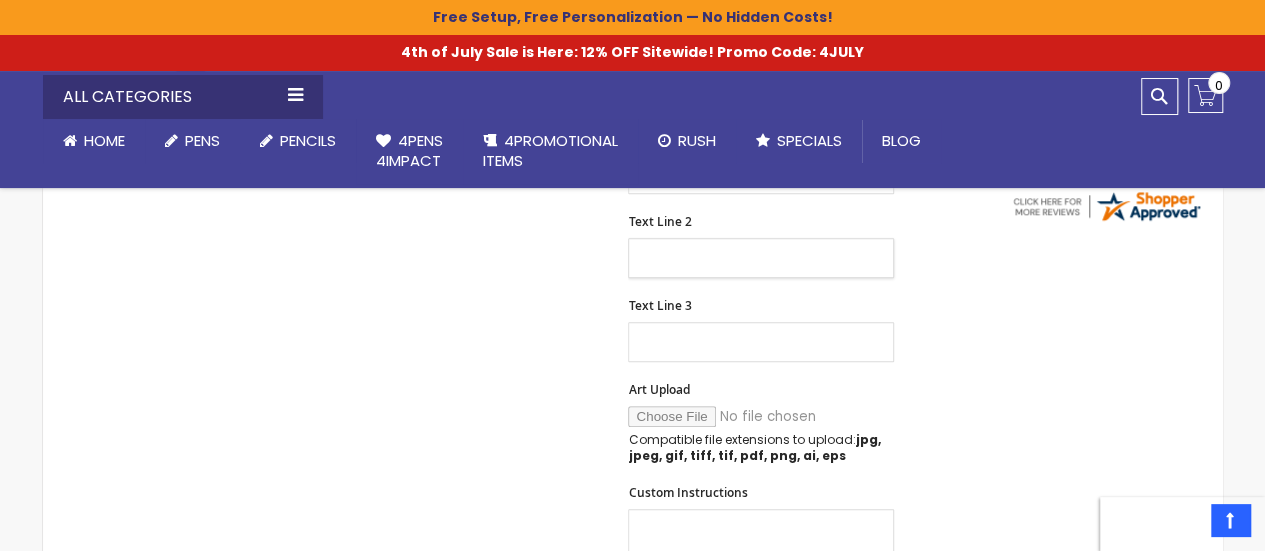 scroll, scrollTop: 800, scrollLeft: 0, axis: vertical 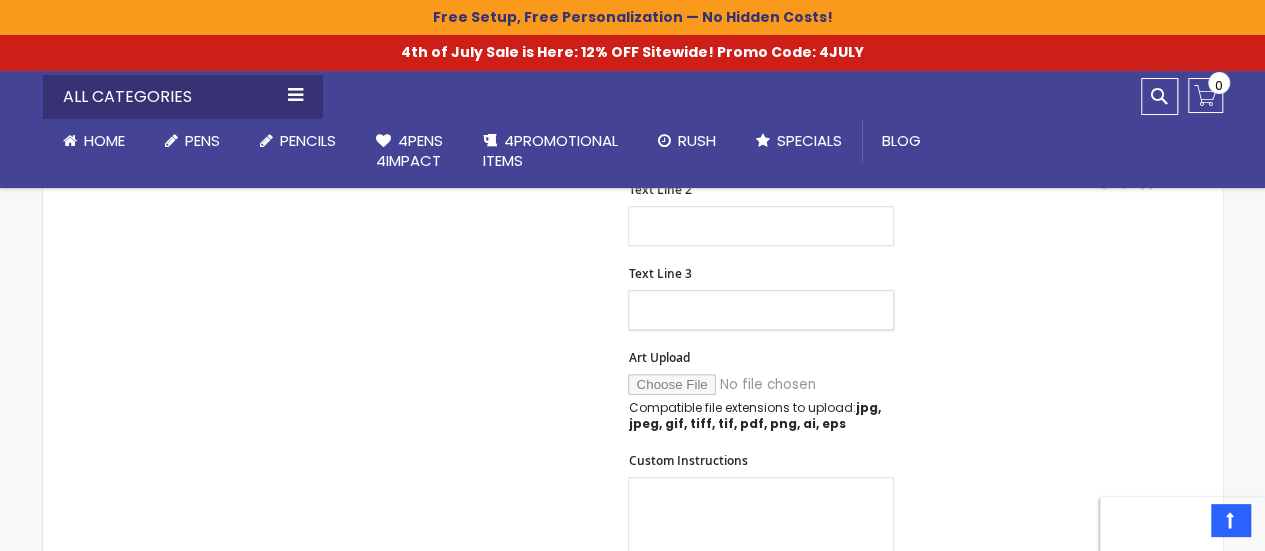 click on "Text Line 3" at bounding box center [761, 310] 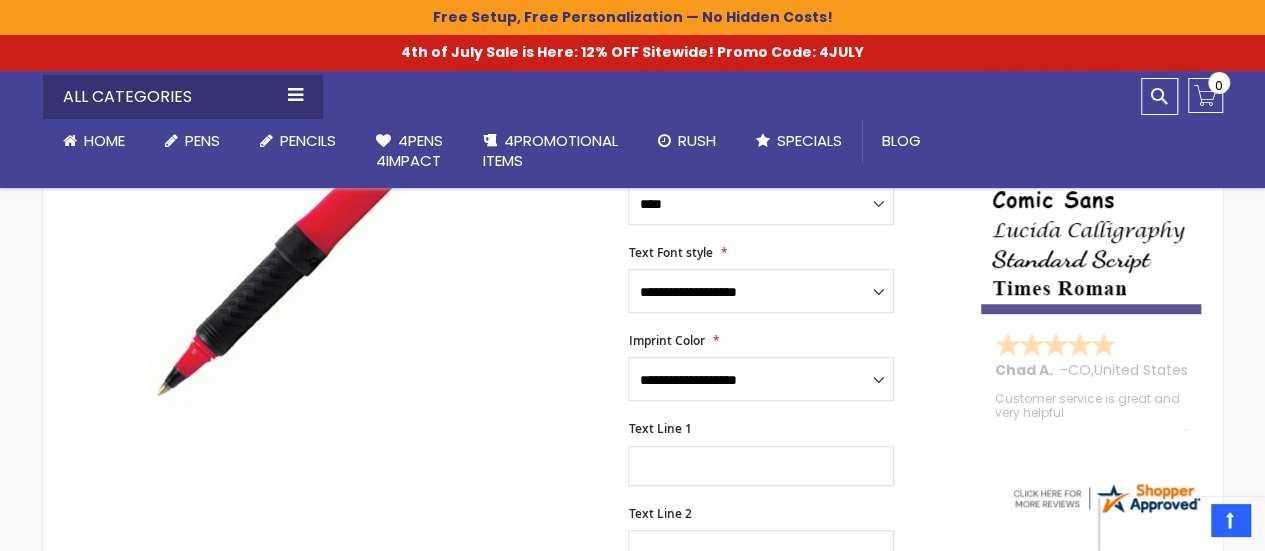 scroll, scrollTop: 300, scrollLeft: 0, axis: vertical 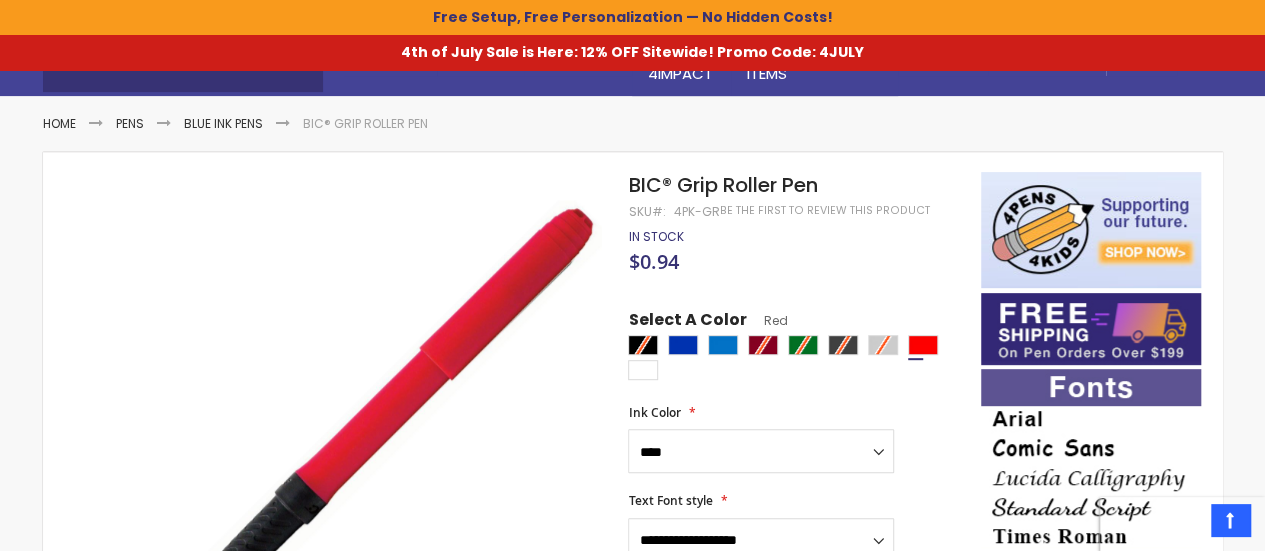 click on "**********" at bounding box center (794, 944) 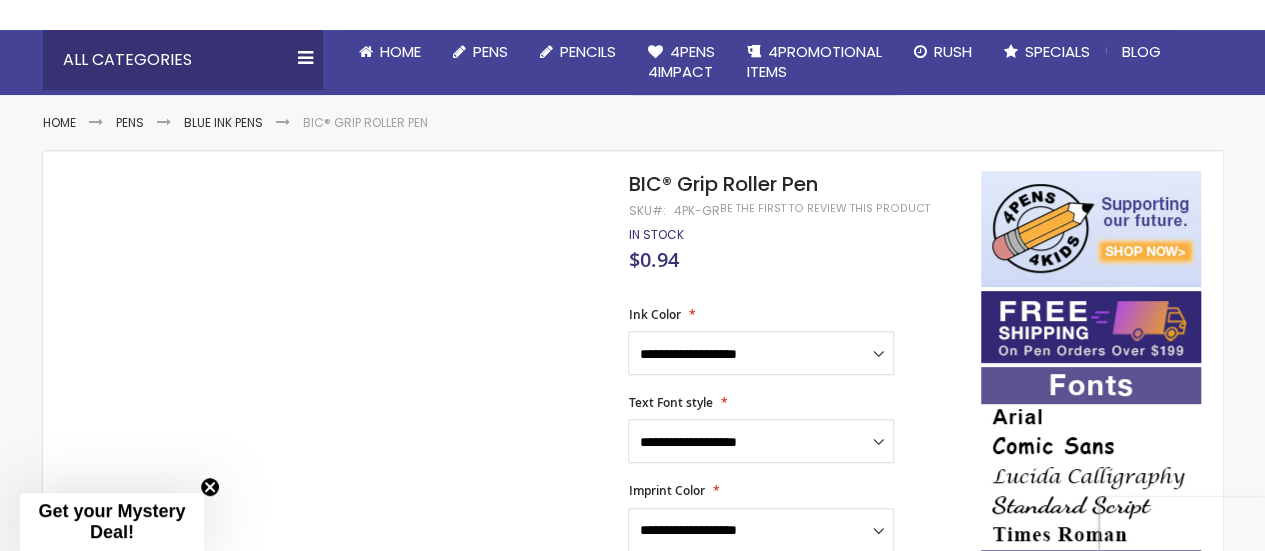 scroll, scrollTop: 229, scrollLeft: 0, axis: vertical 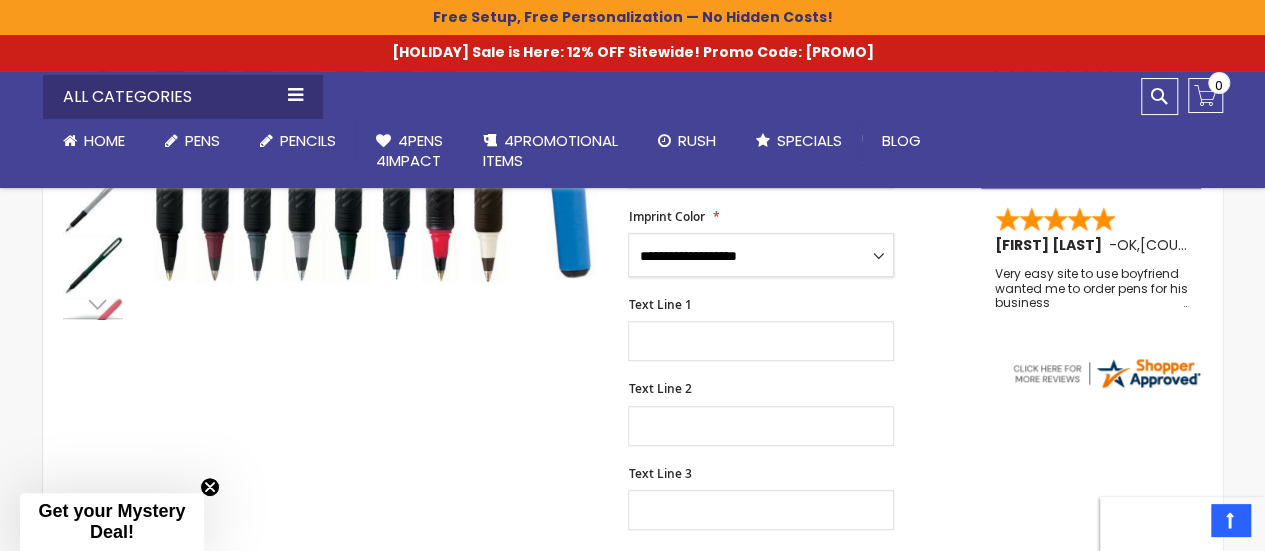 click on "**********" at bounding box center [761, 255] 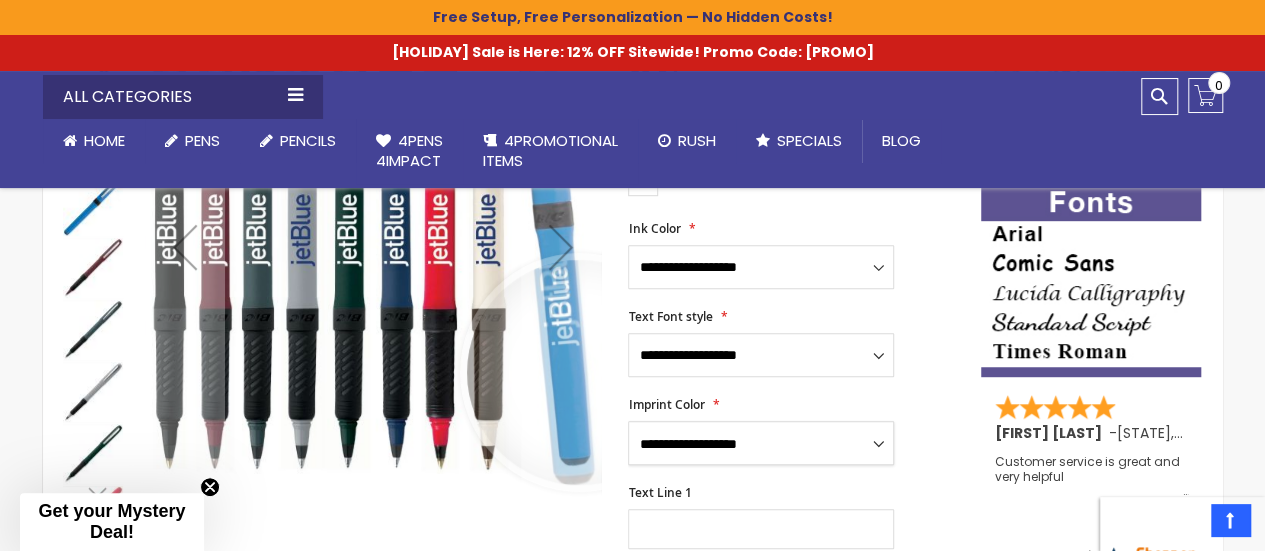 scroll, scrollTop: 400, scrollLeft: 0, axis: vertical 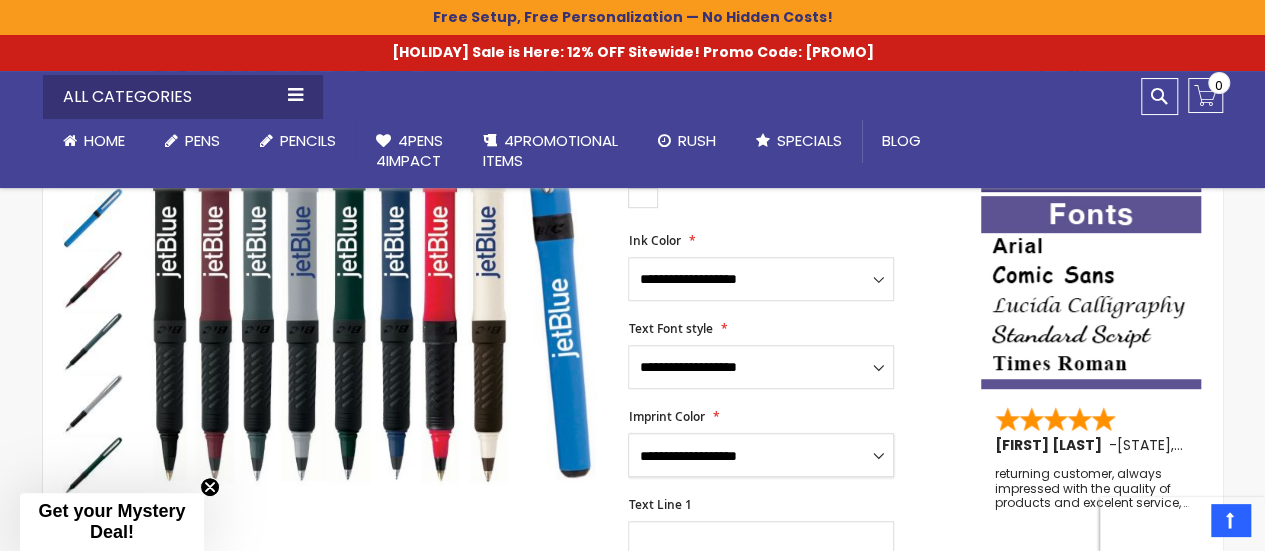 click on "**********" at bounding box center (761, 455) 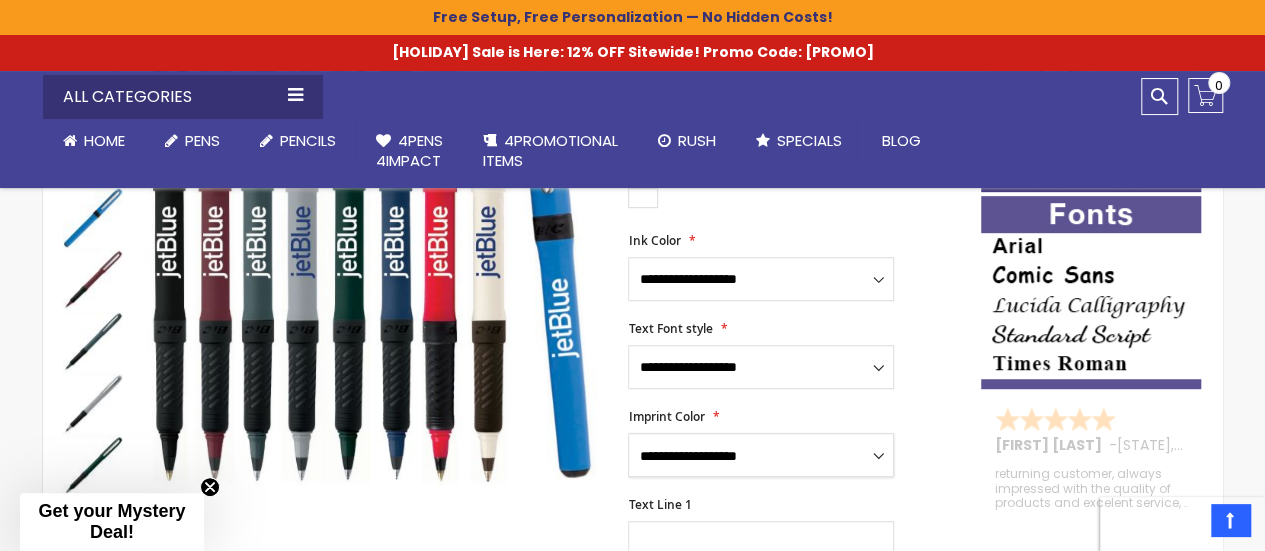 select on "****" 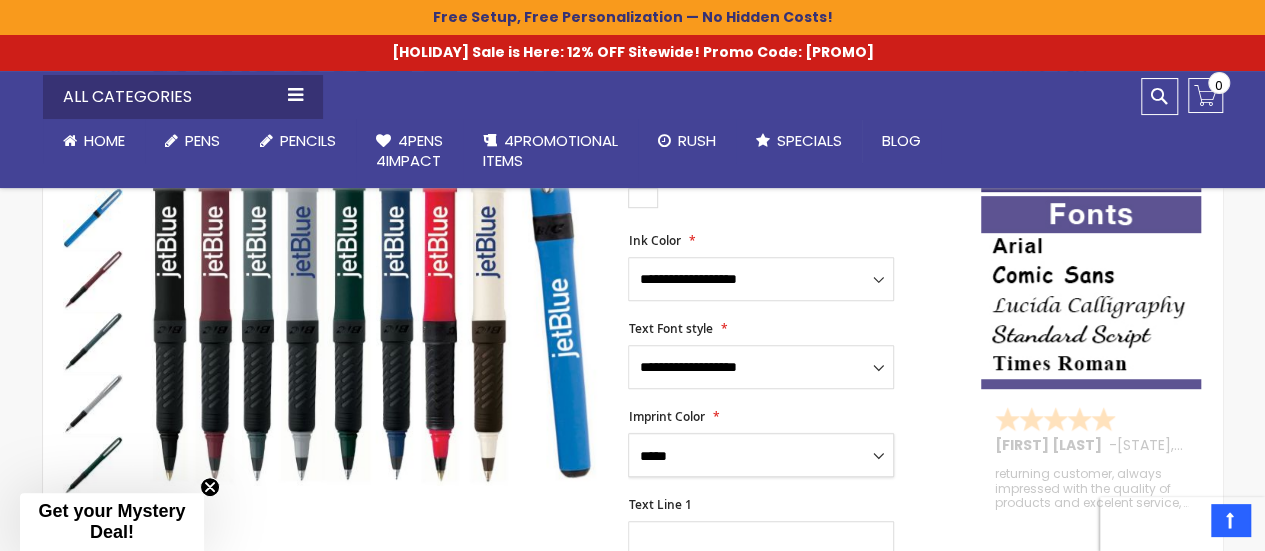 click on "**********" at bounding box center (761, 455) 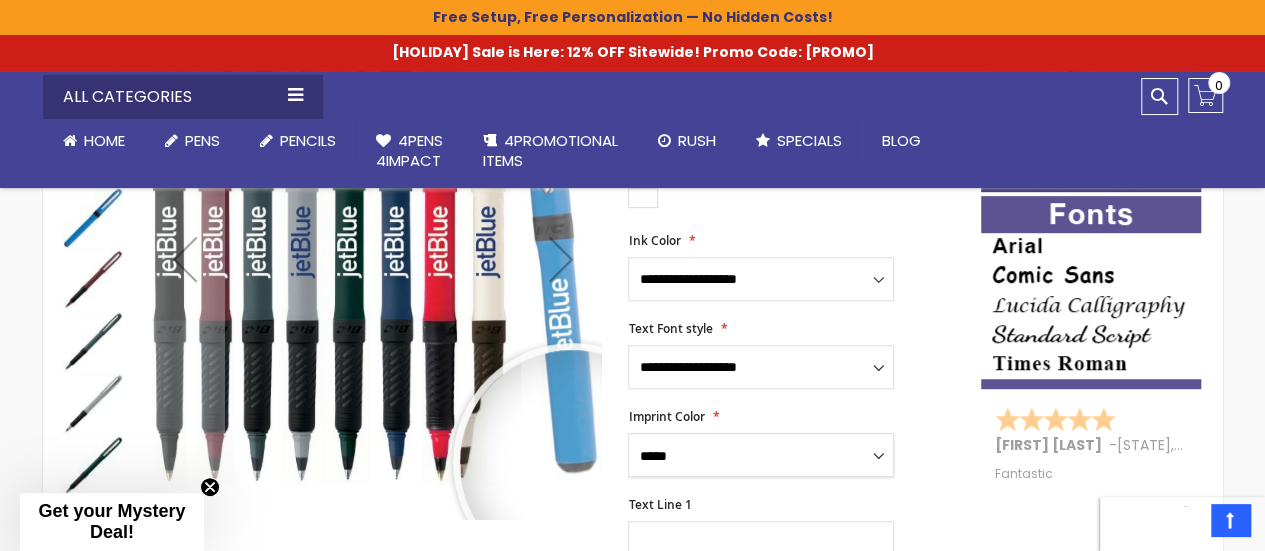 click at bounding box center (561, 259) 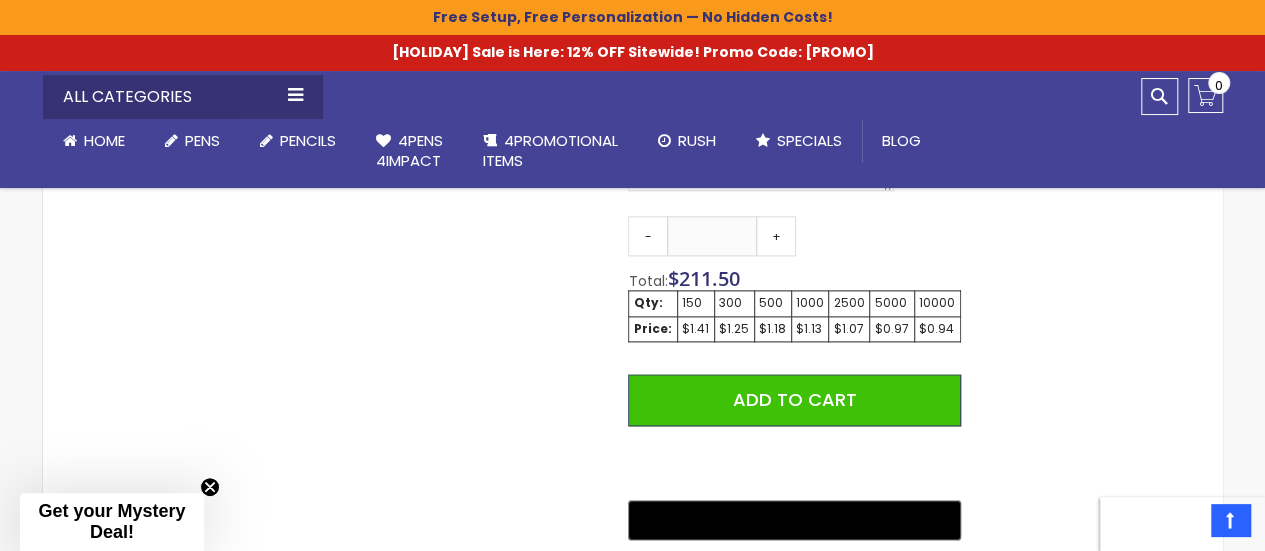 scroll, scrollTop: 1200, scrollLeft: 0, axis: vertical 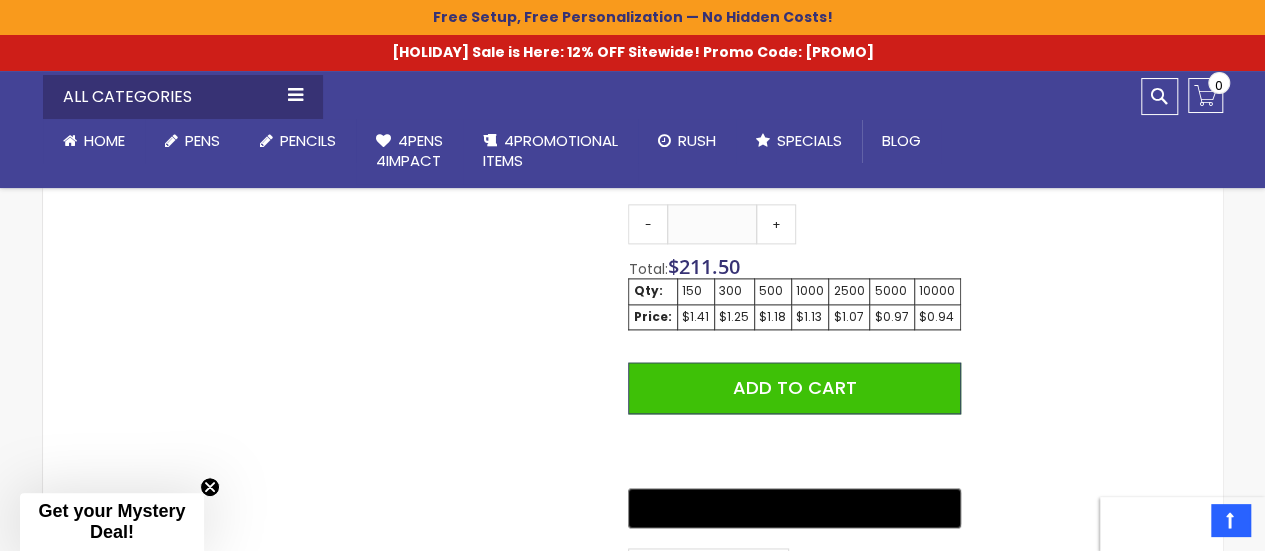 click on "150" at bounding box center [652, 291] 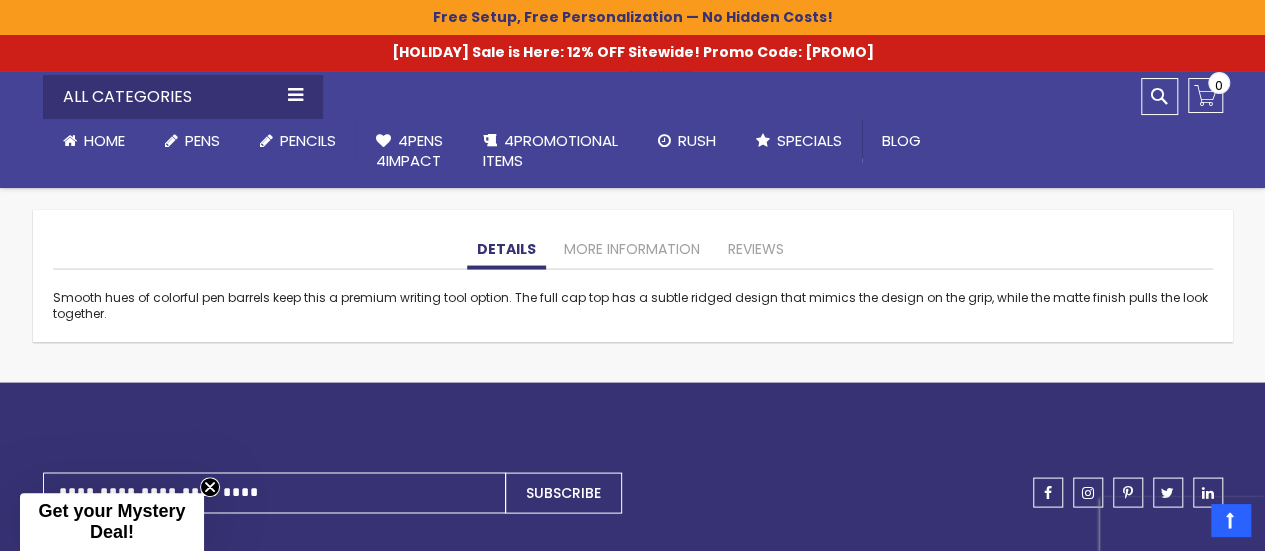 scroll, scrollTop: 1800, scrollLeft: 0, axis: vertical 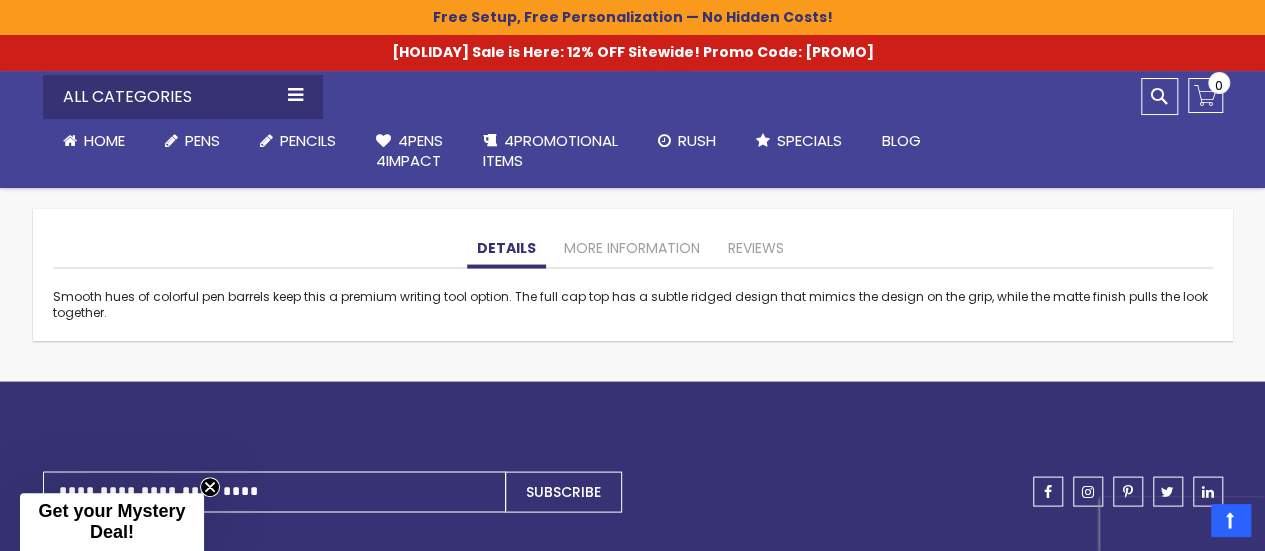click on "Skip to the end of the images gallery
Skip to the beginning of the images gallery
BIC® Grip Roller Pen
SKU
4PK-GR
Be the first to review this product
In stock
Only  %1  left" at bounding box center [633, -520] 